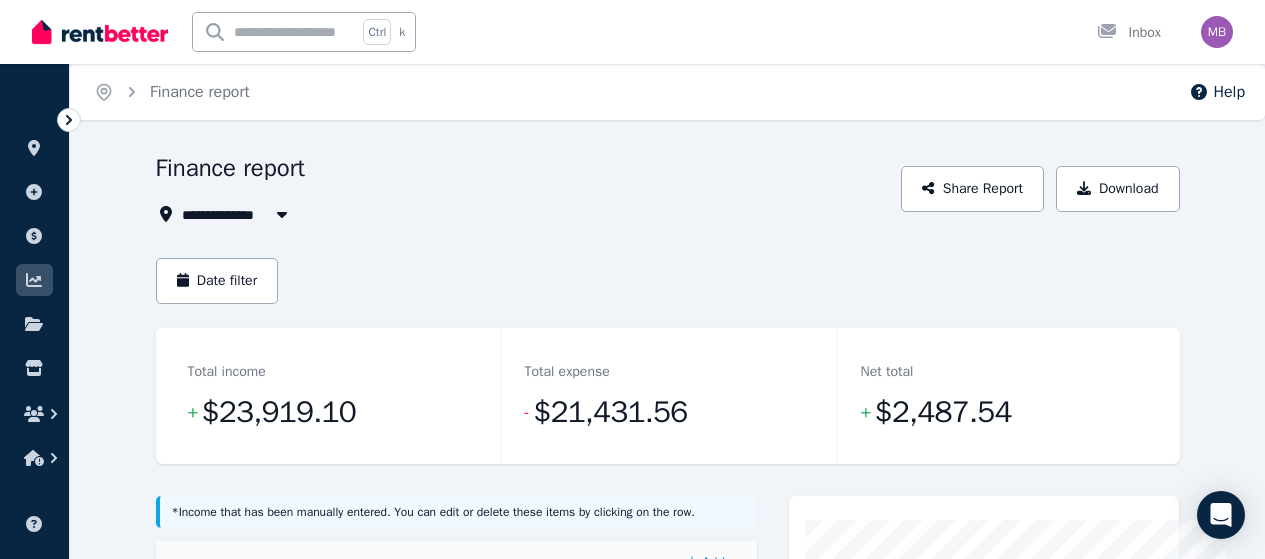 scroll, scrollTop: 0, scrollLeft: 0, axis: both 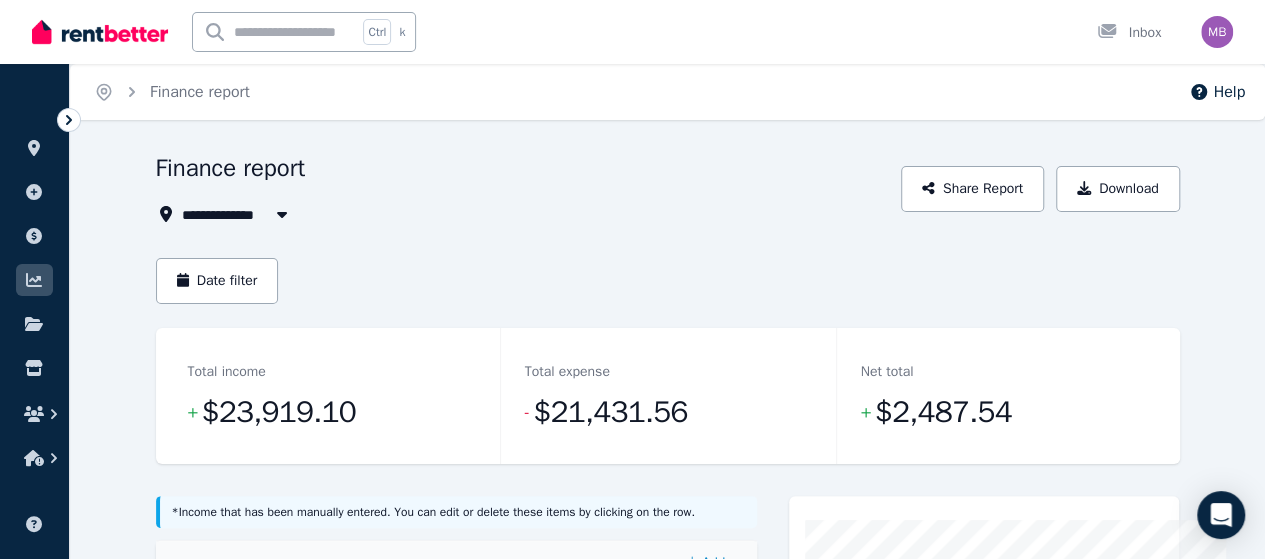 click at bounding box center [282, 214] 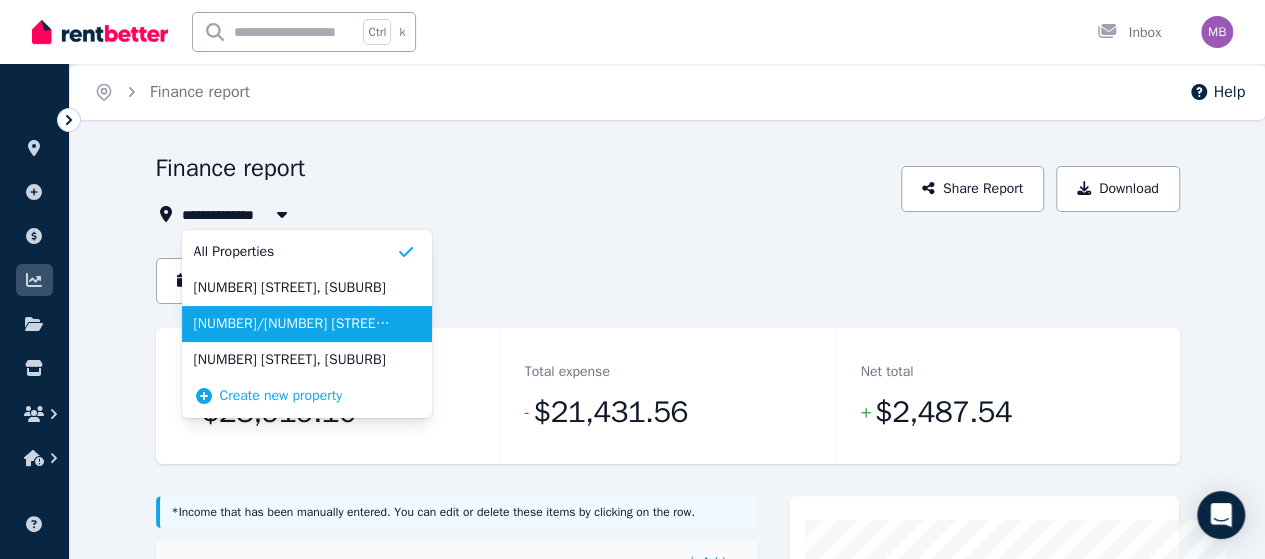 click on "[NUMBER]/[NUMBER] [STREET], [SUBURB]" at bounding box center (295, 324) 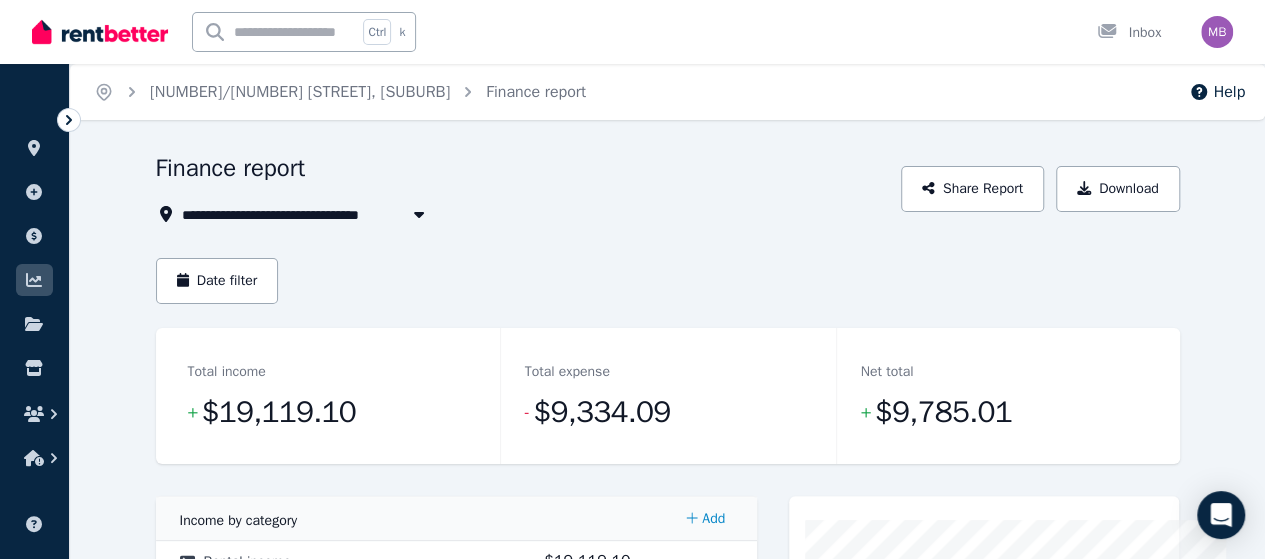 click on "Date filter" at bounding box center (217, 281) 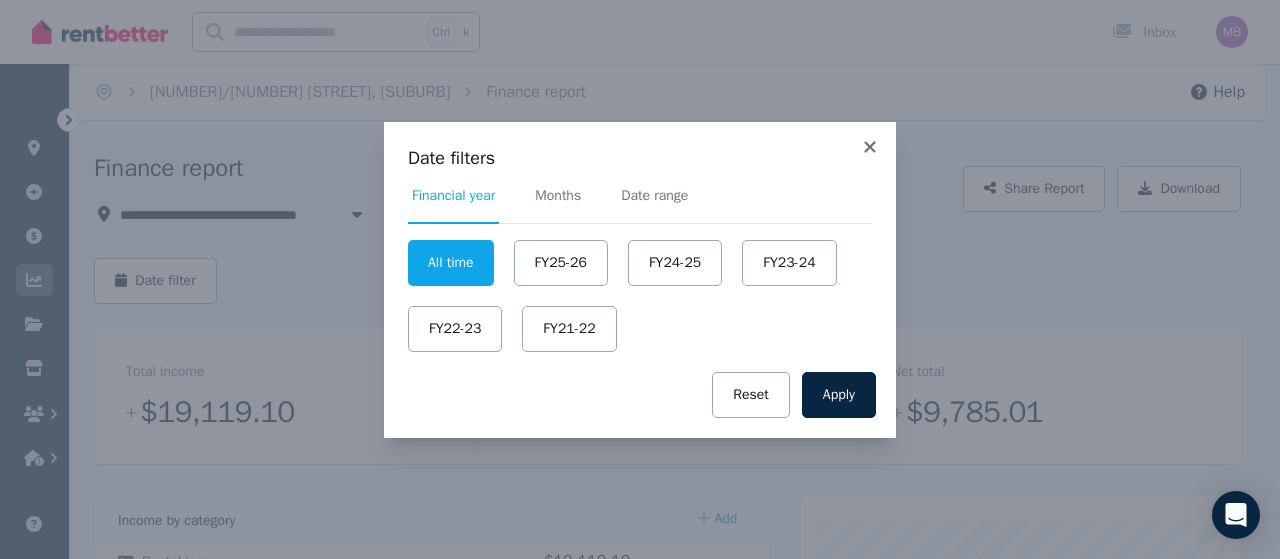 click on "FY24-25" at bounding box center (675, 263) 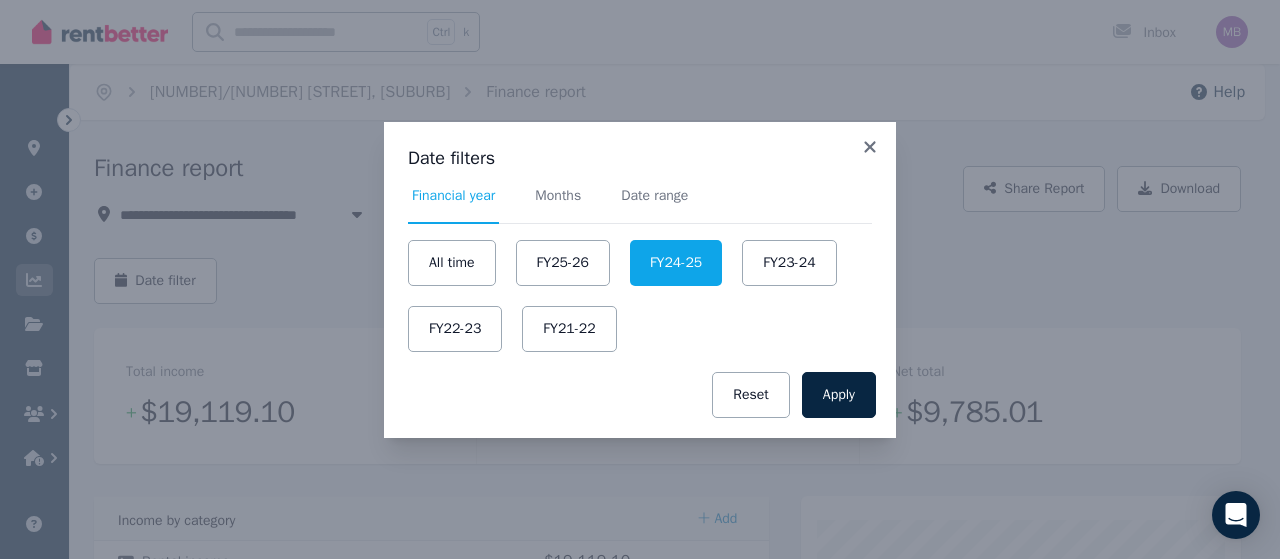 click on "Apply" at bounding box center (839, 395) 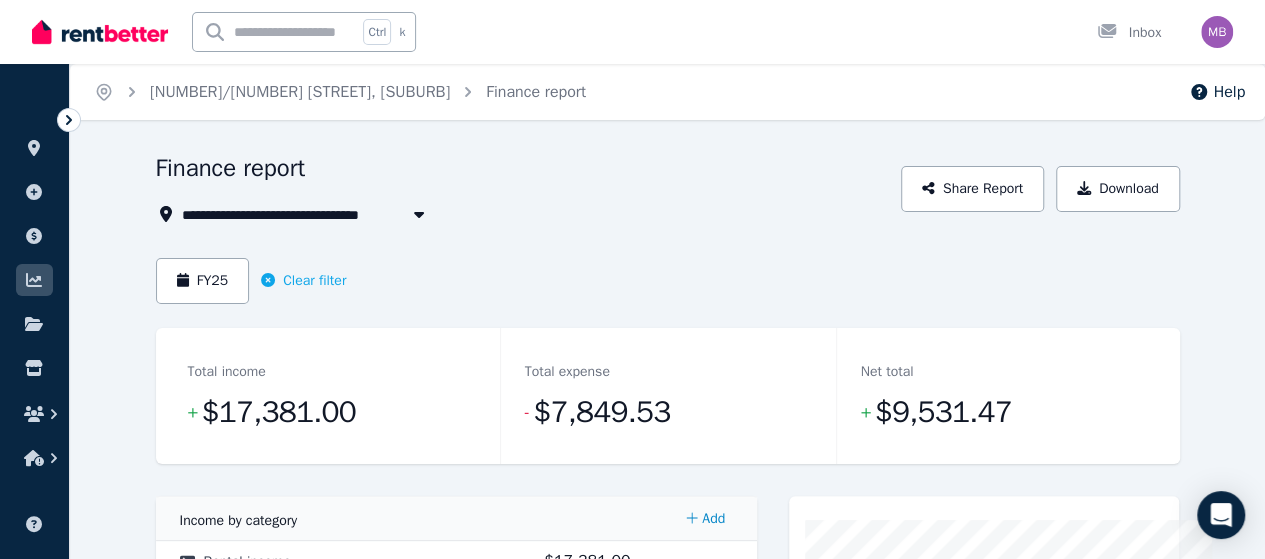 drag, startPoint x: 1272, startPoint y: 545, endPoint x: 692, endPoint y: 199, distance: 675.3636 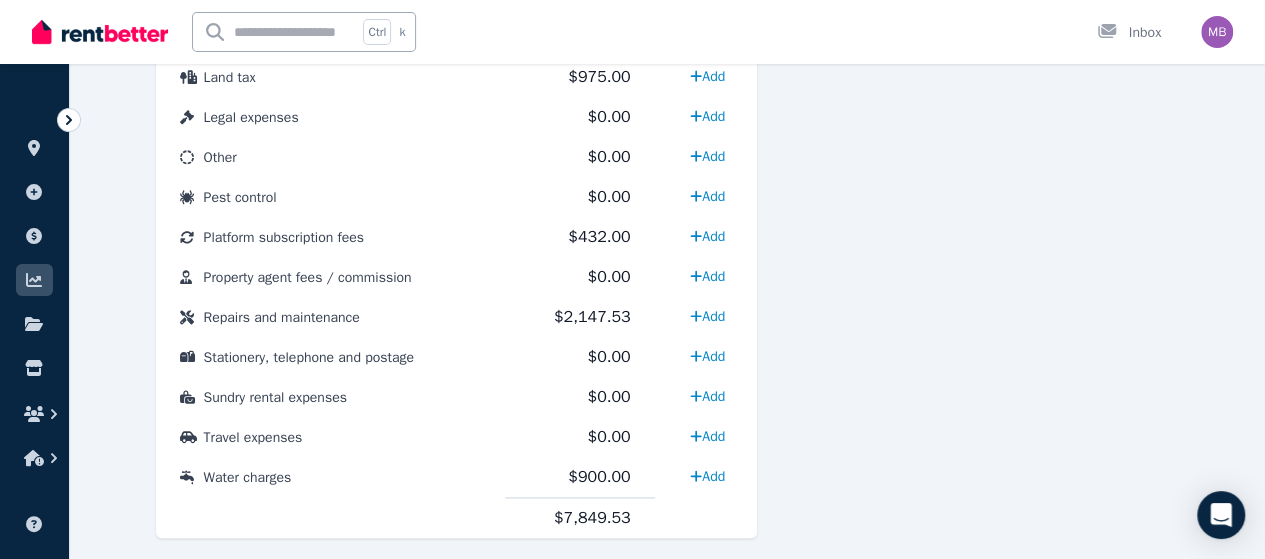 scroll, scrollTop: 1172, scrollLeft: 0, axis: vertical 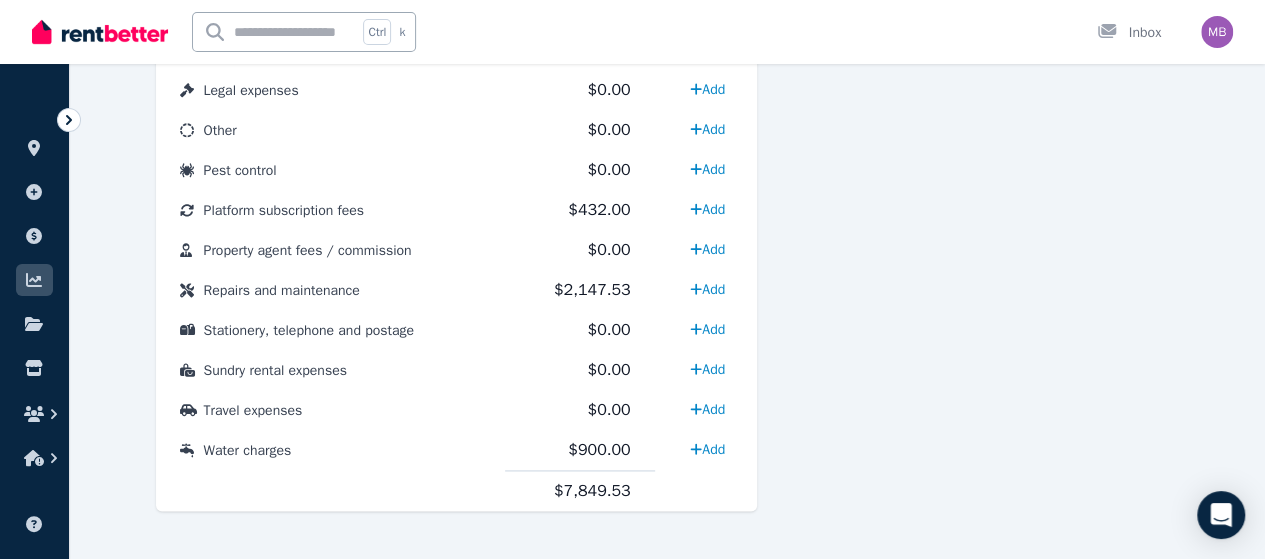 click on "Water charges" at bounding box center [248, 450] 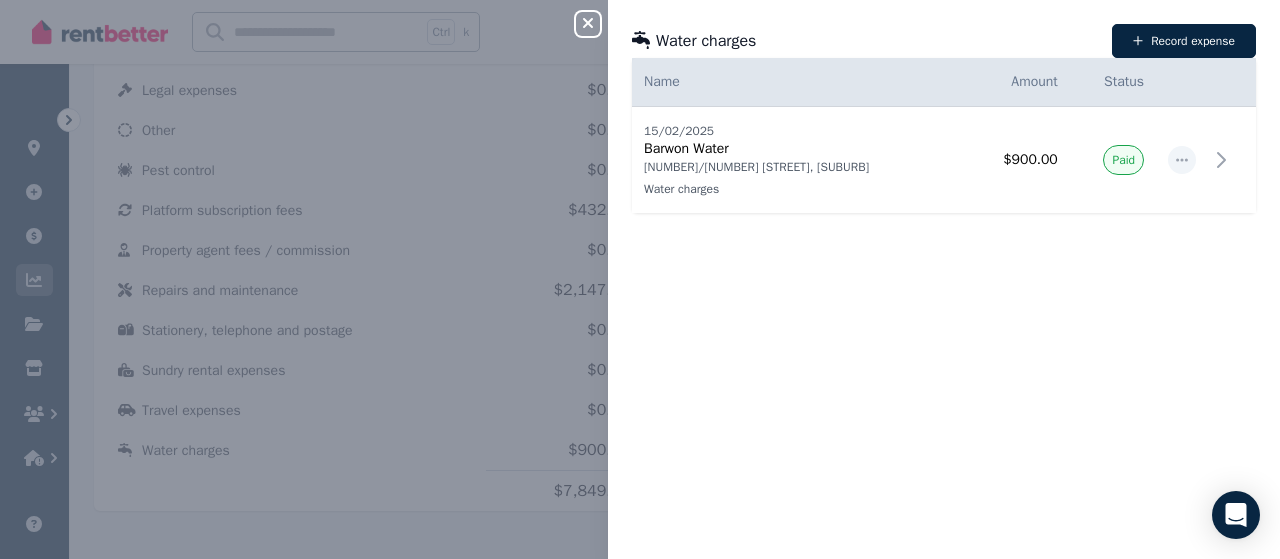 click on "Close panel Water charges Record expense Date Name Address Category Amount Status [DD]/[MM]/[YYYY] [DD]/[MM]/[YYYY] [COMPANY] [NUMBER]/[NUMBER] [STREET], [SUBURB] Water charges [NUMBER]/[NUMBER] [STREET], [SUBURB] Water charges $[AMOUNT] Paid" at bounding box center [640, 279] 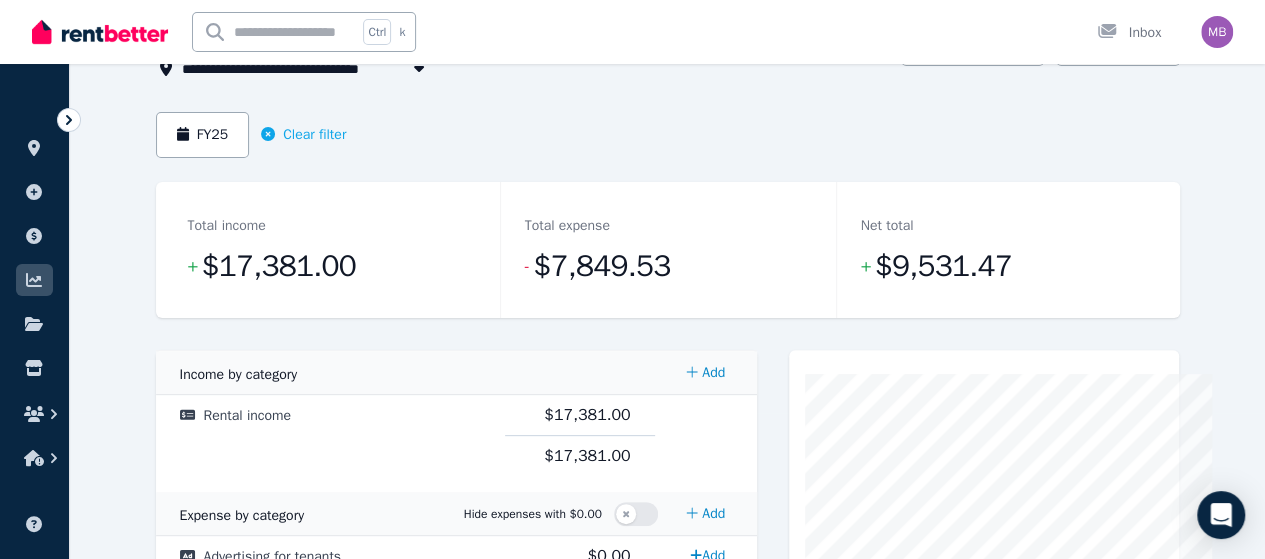 scroll, scrollTop: 52, scrollLeft: 0, axis: vertical 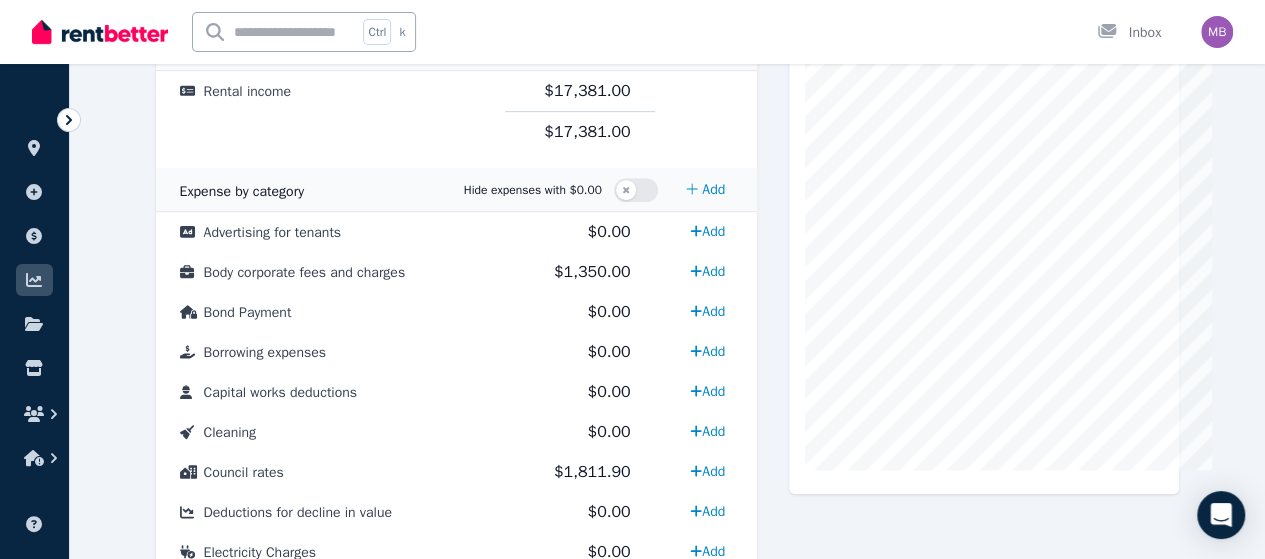 click 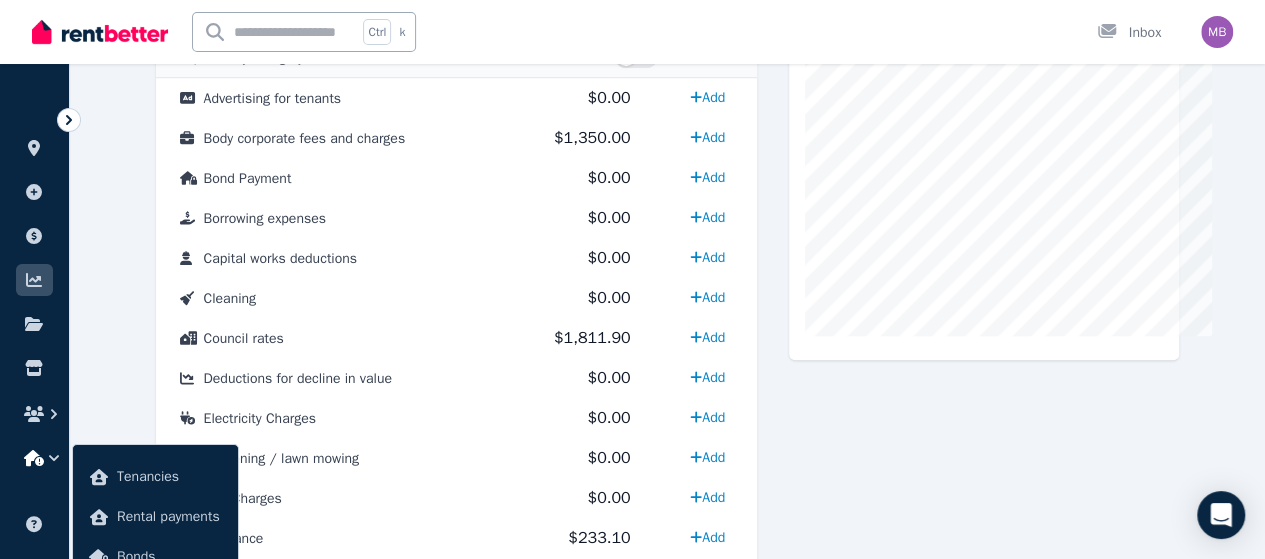 scroll, scrollTop: 657, scrollLeft: 0, axis: vertical 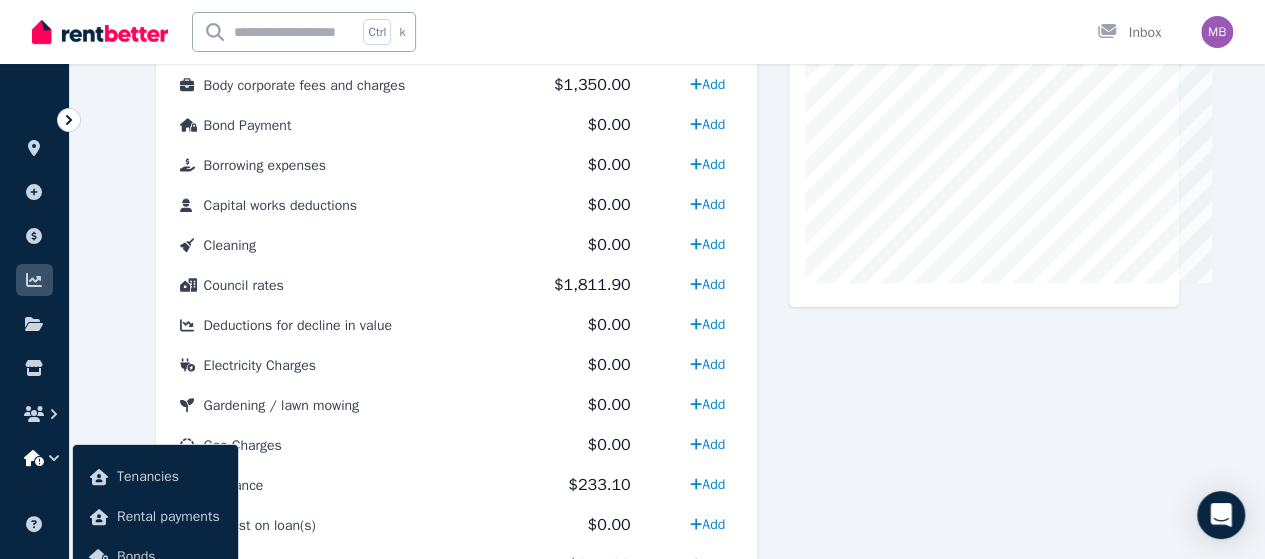 click 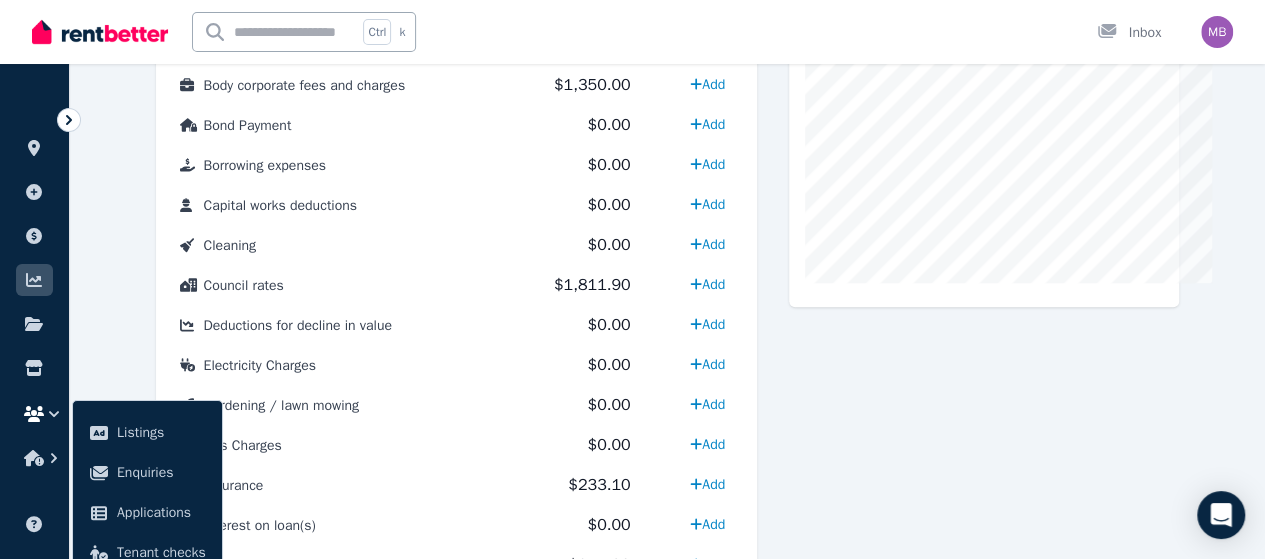 click at bounding box center (34, 368) 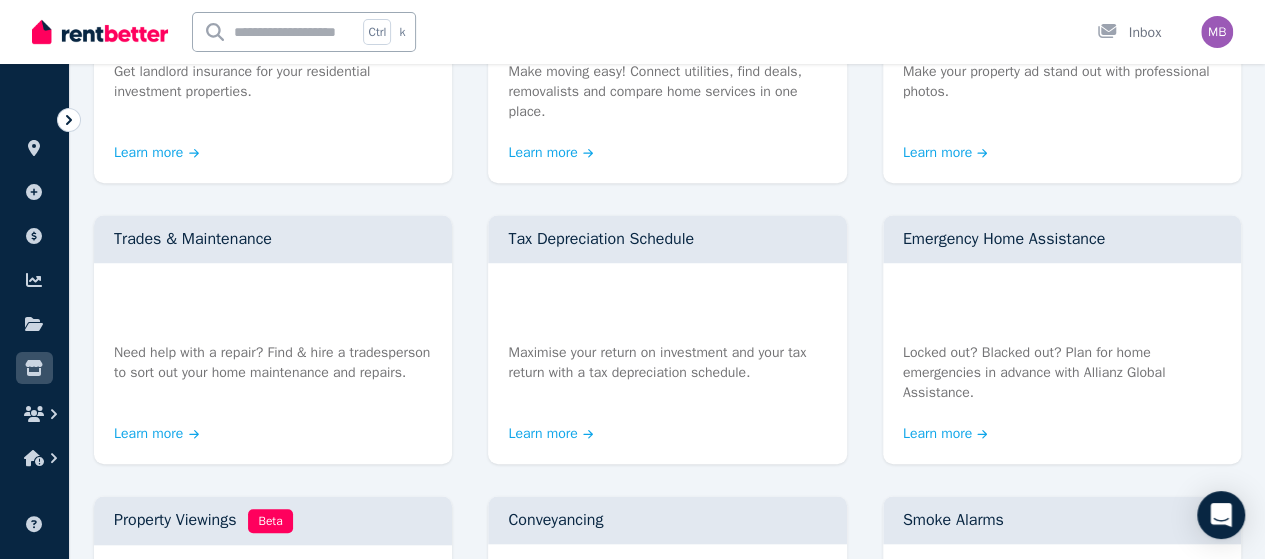scroll, scrollTop: 0, scrollLeft: 0, axis: both 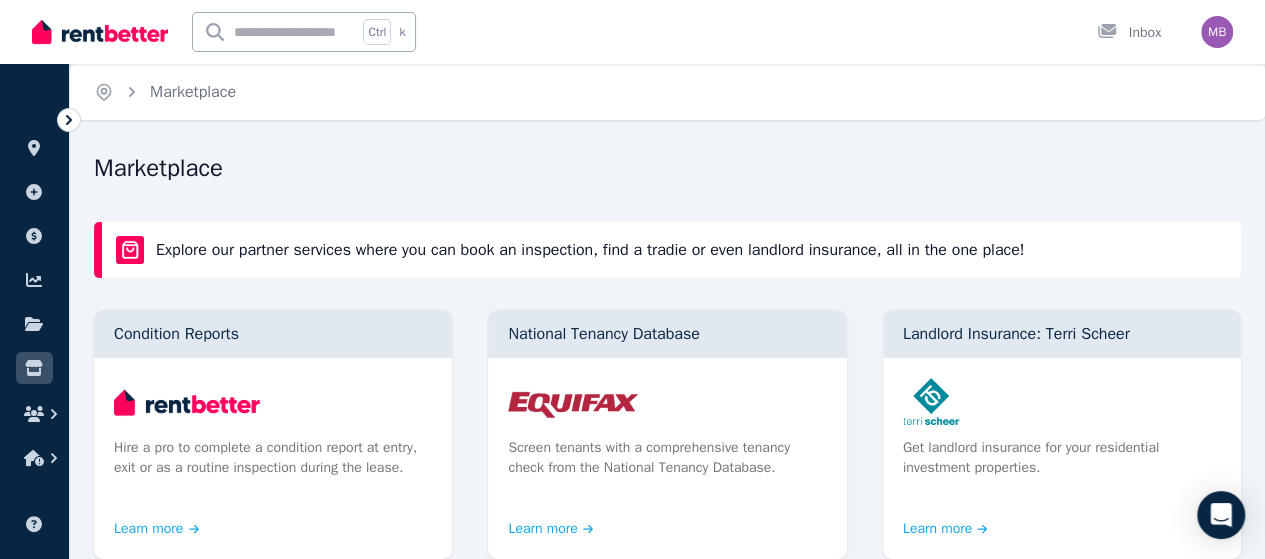 click 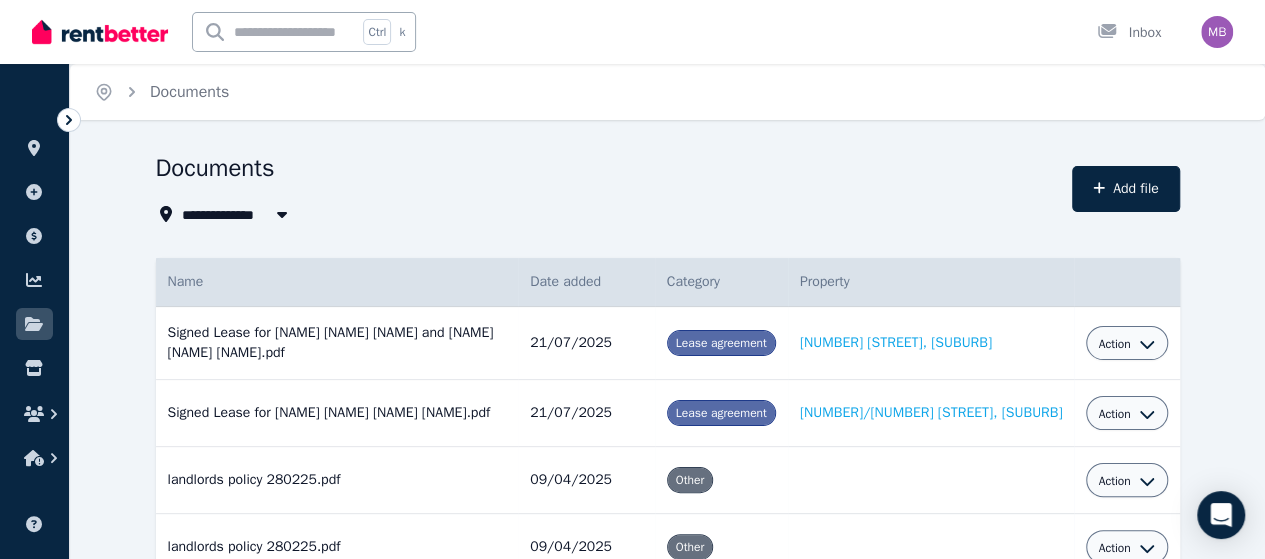 click 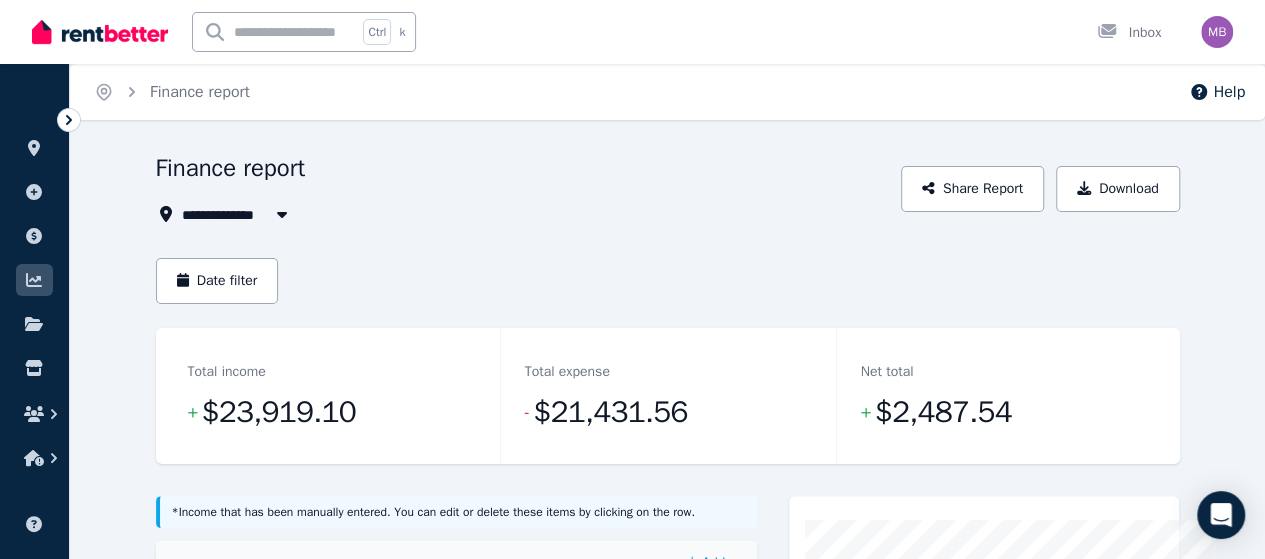 click 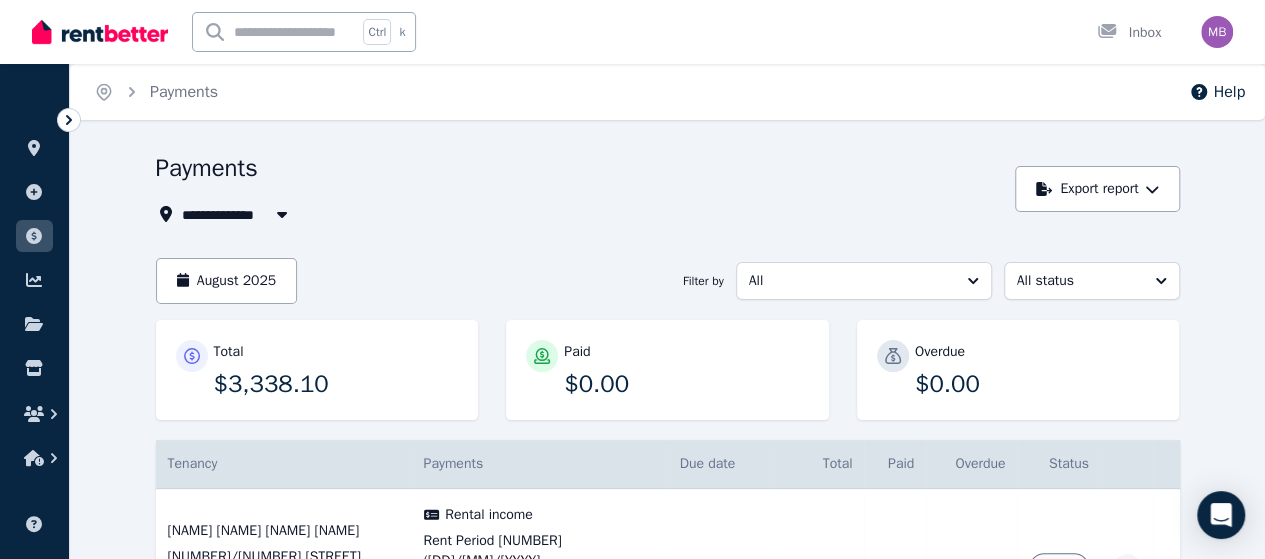 click 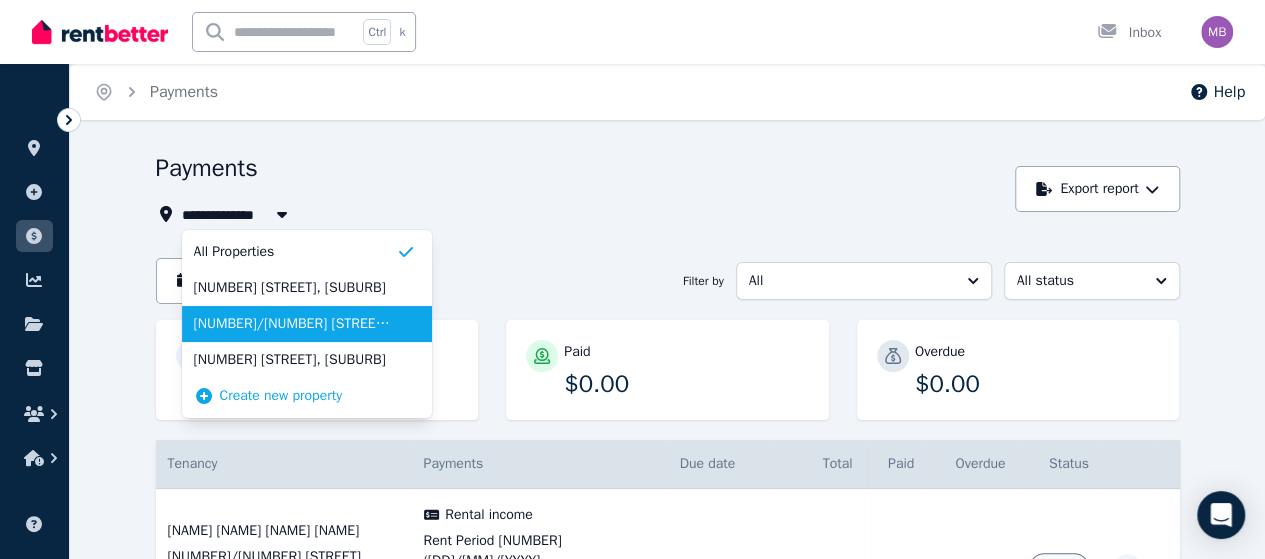 click on "[NUMBER]/[NUMBER] [STREET], [SUBURB]" at bounding box center [295, 324] 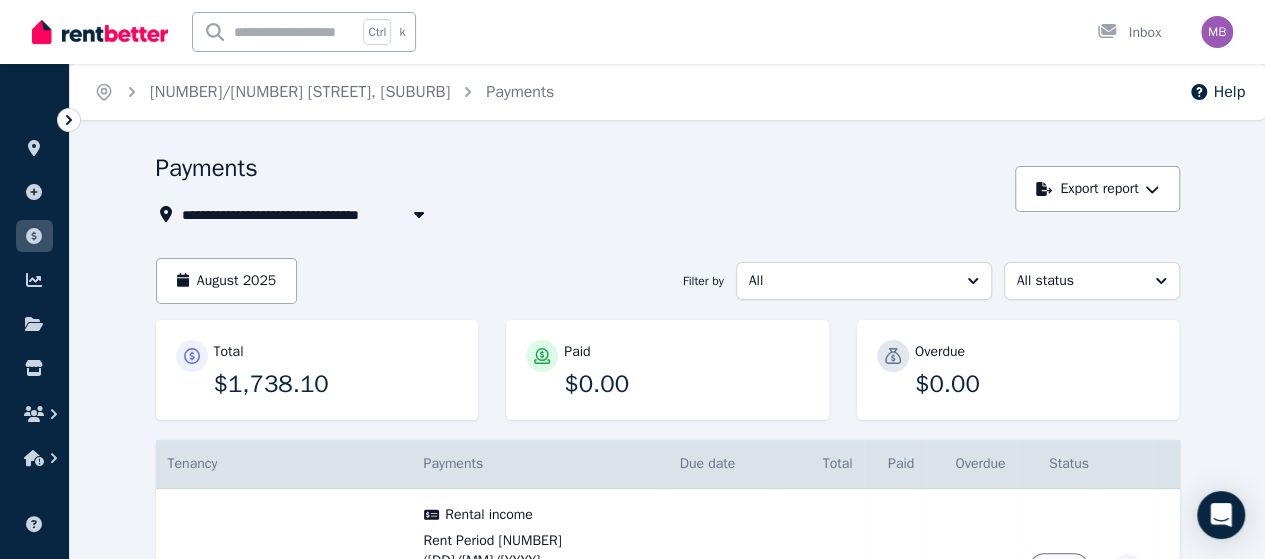 click 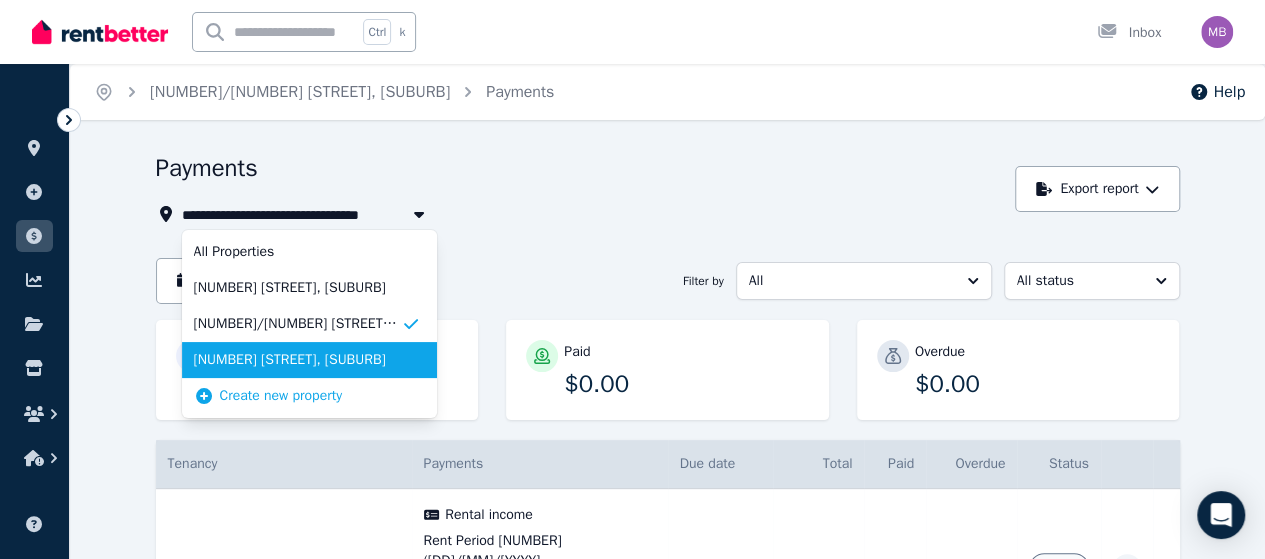 click on "[NUMBER] [STREET], [SUBURB]" at bounding box center [297, 360] 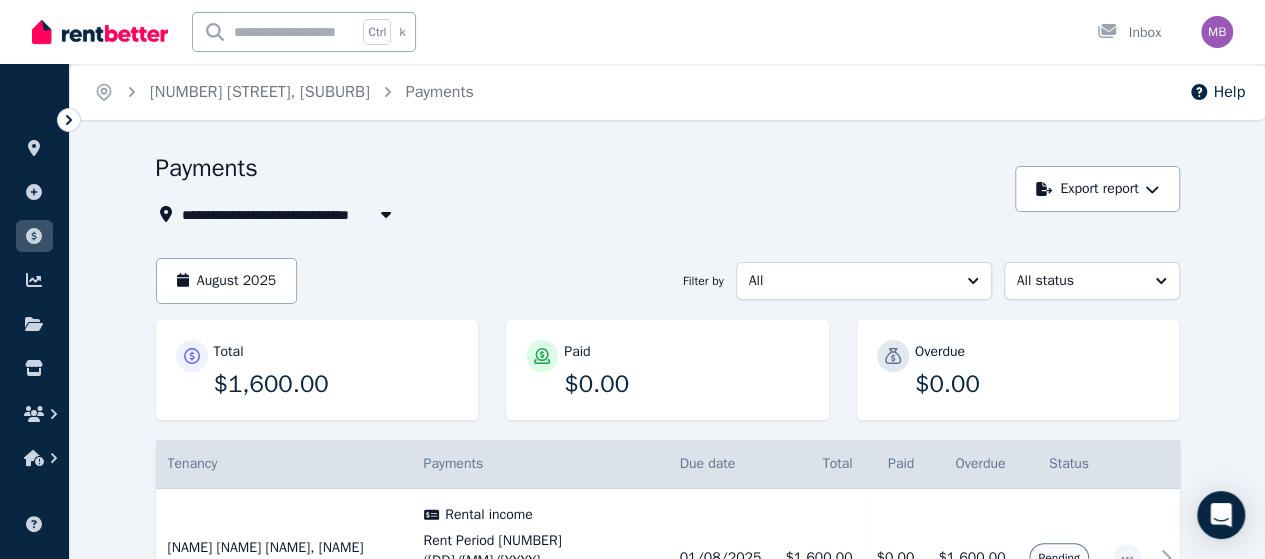 click on "August 2025" at bounding box center [227, 281] 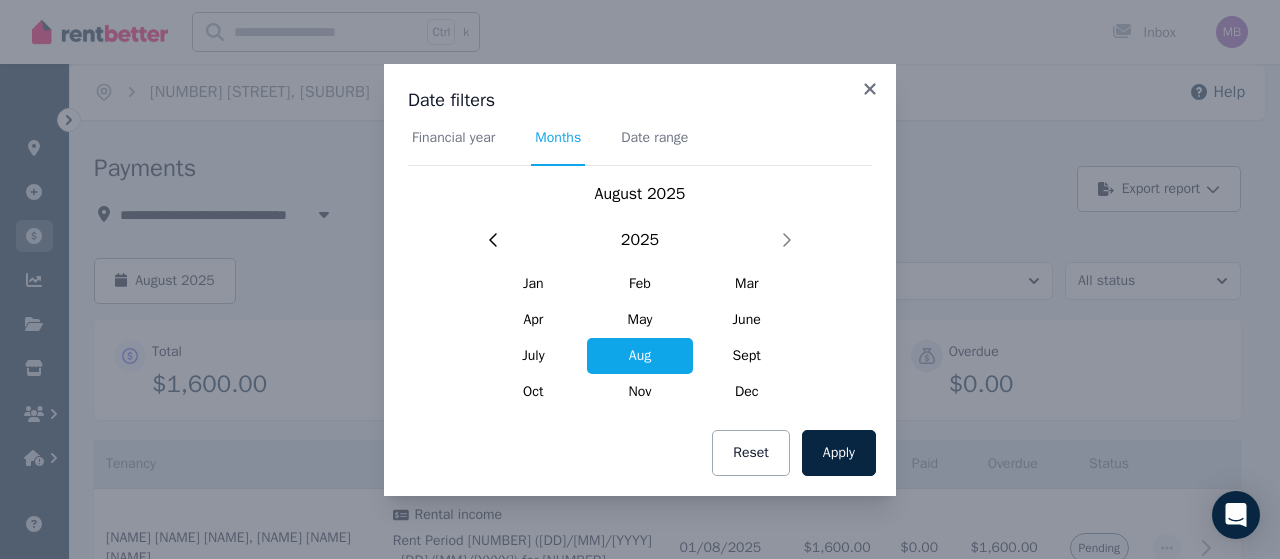 click on "Financial year" at bounding box center [453, 138] 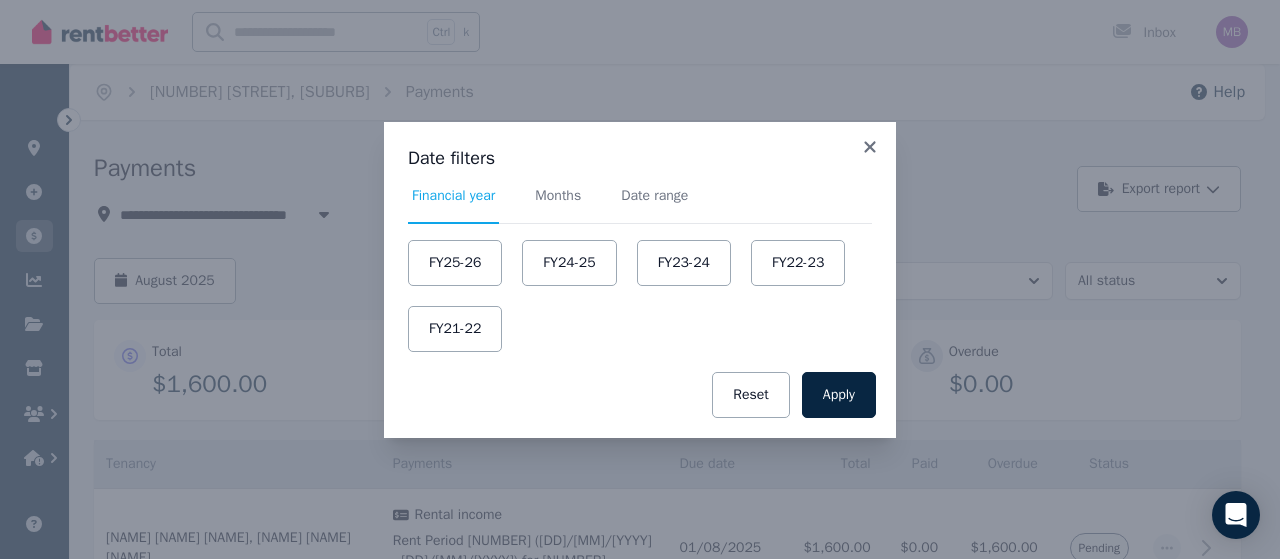 click on "FY25-26" at bounding box center [455, 263] 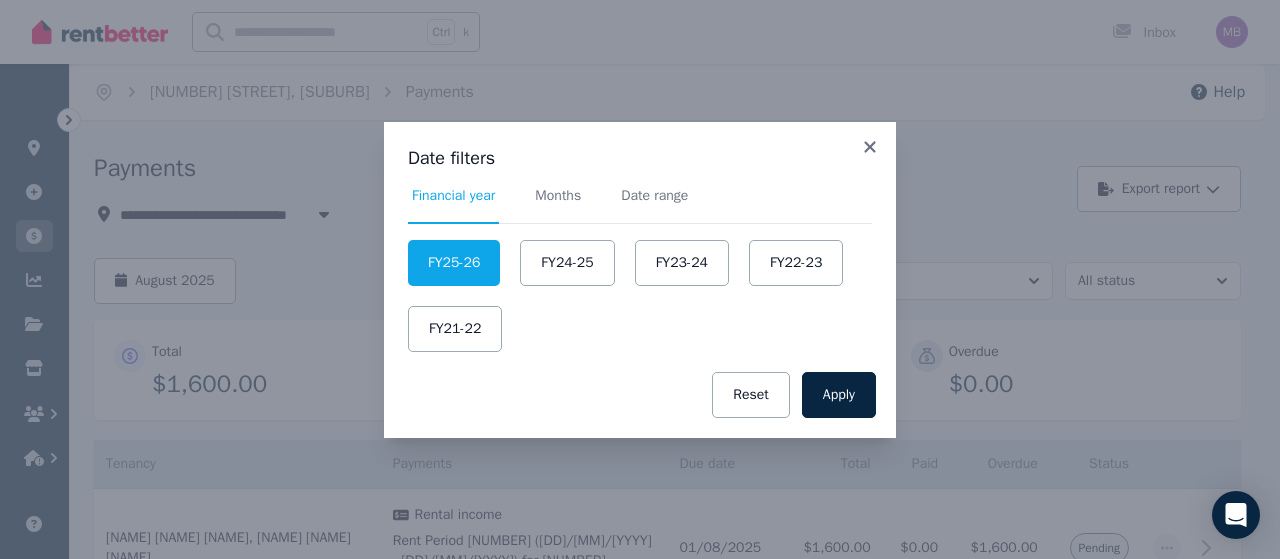 click on "Apply" at bounding box center [839, 395] 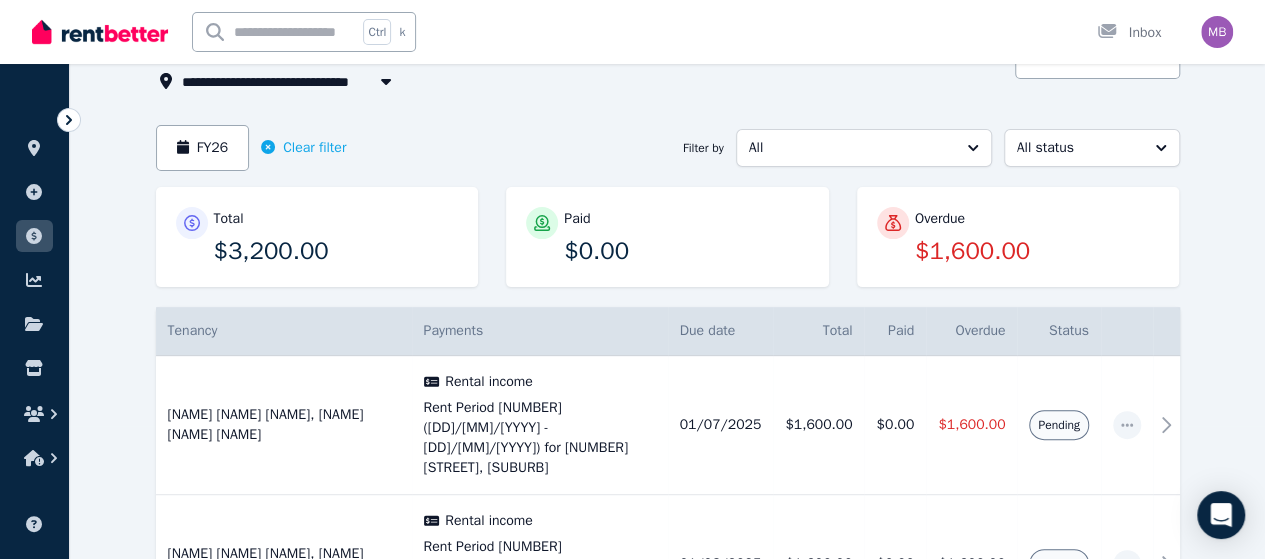 scroll, scrollTop: 226, scrollLeft: 0, axis: vertical 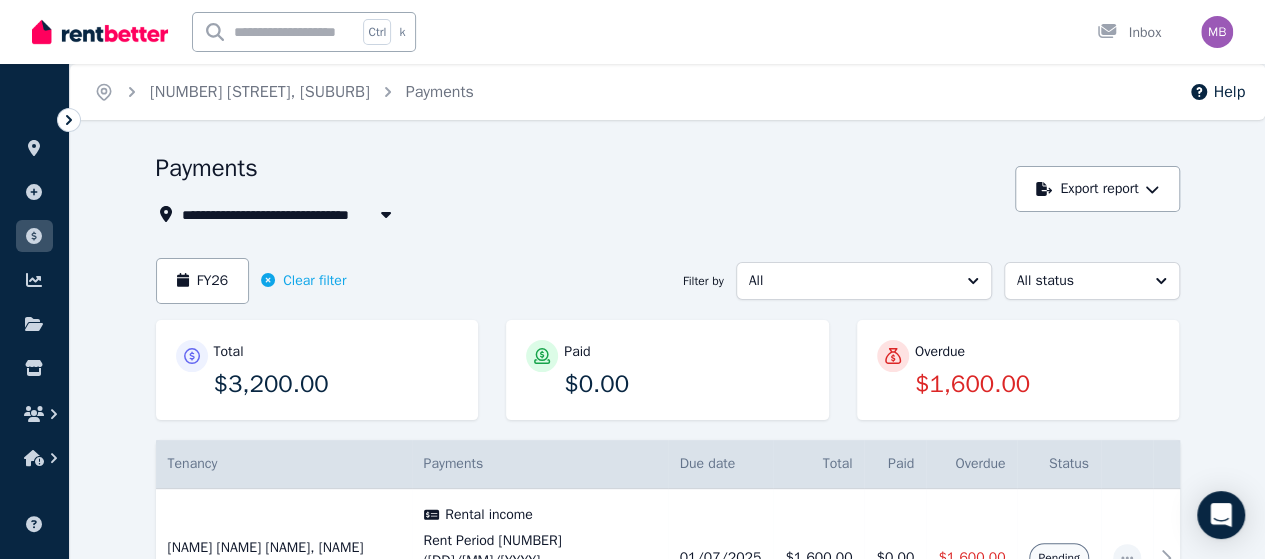 click at bounding box center [34, 280] 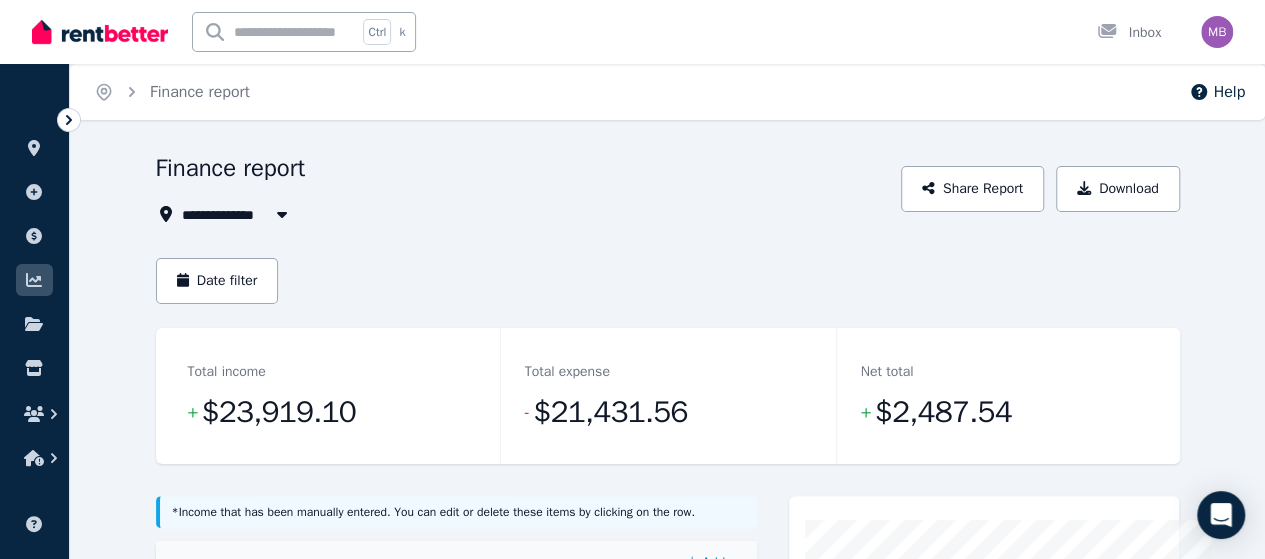 click 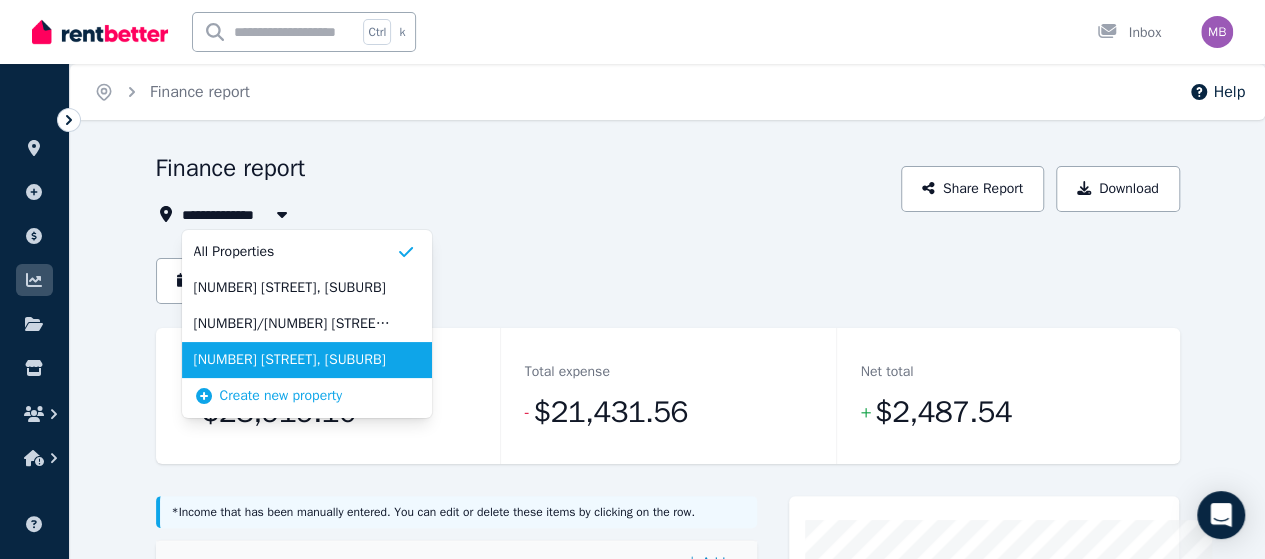 click on "[NUMBER] [STREET], [SUBURB]" at bounding box center [307, 360] 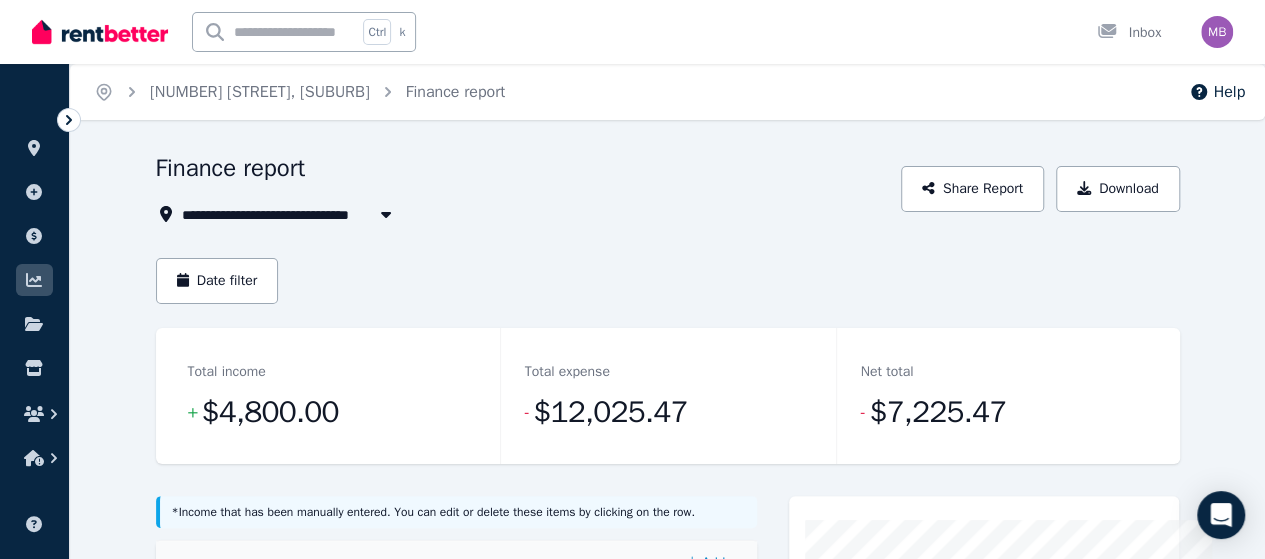 click on "Date filter" at bounding box center (217, 281) 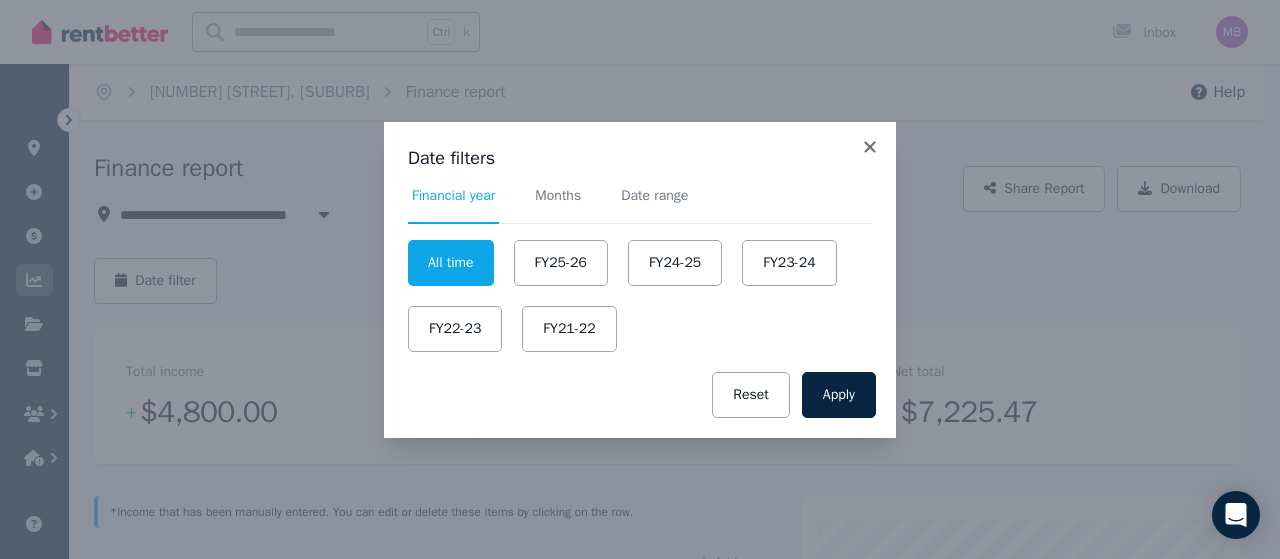 click on "FY25-26" at bounding box center [561, 263] 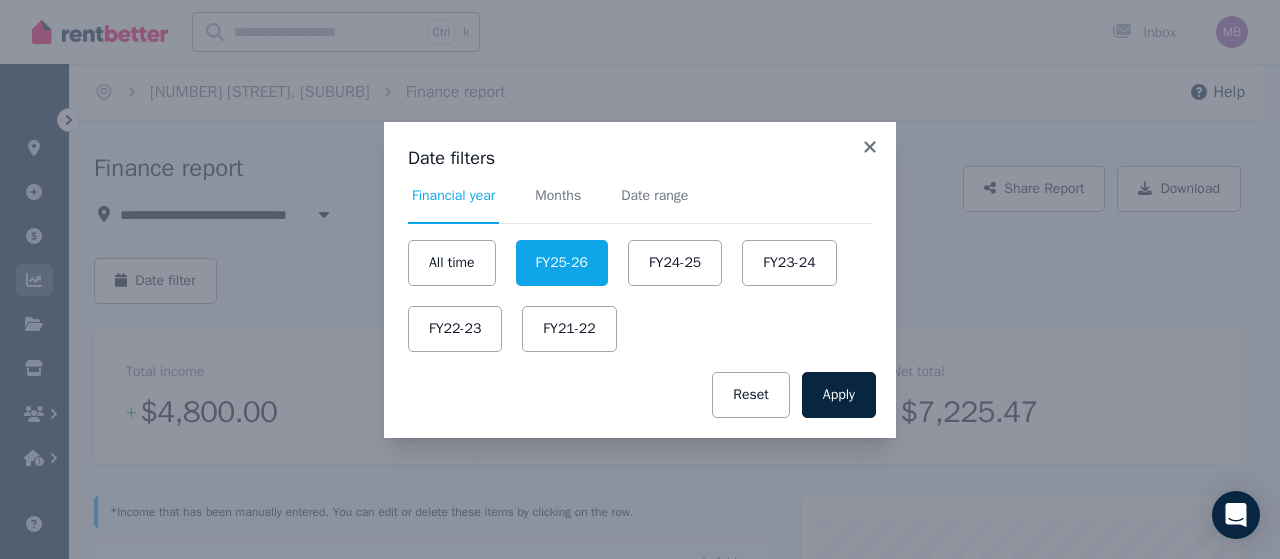 click on "Apply" at bounding box center [839, 395] 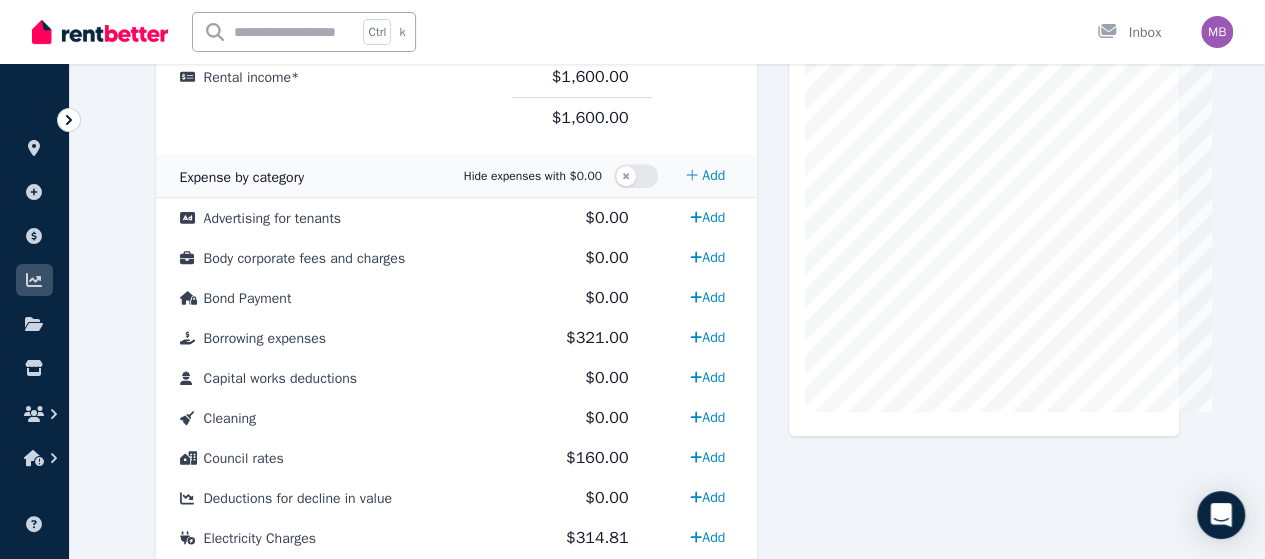 scroll, scrollTop: 545, scrollLeft: 0, axis: vertical 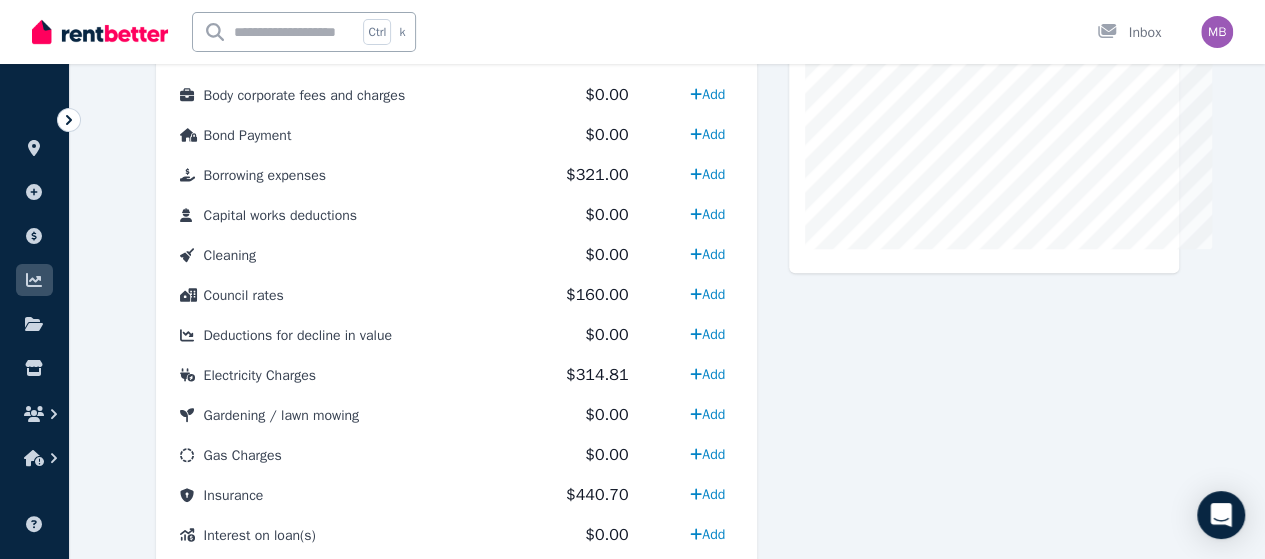 click 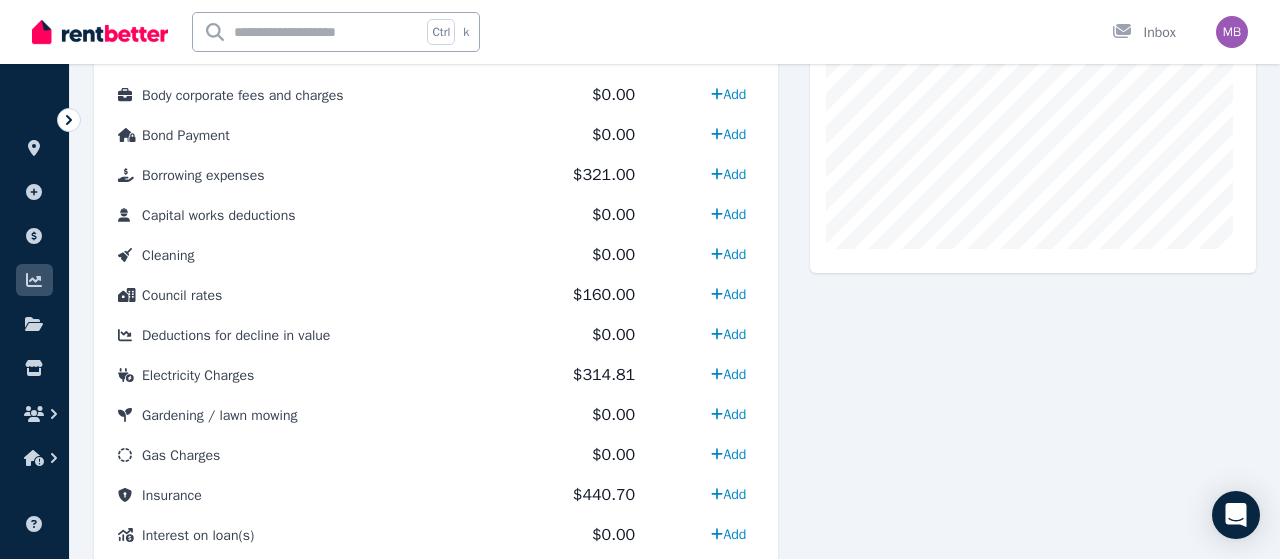 select on "**********" 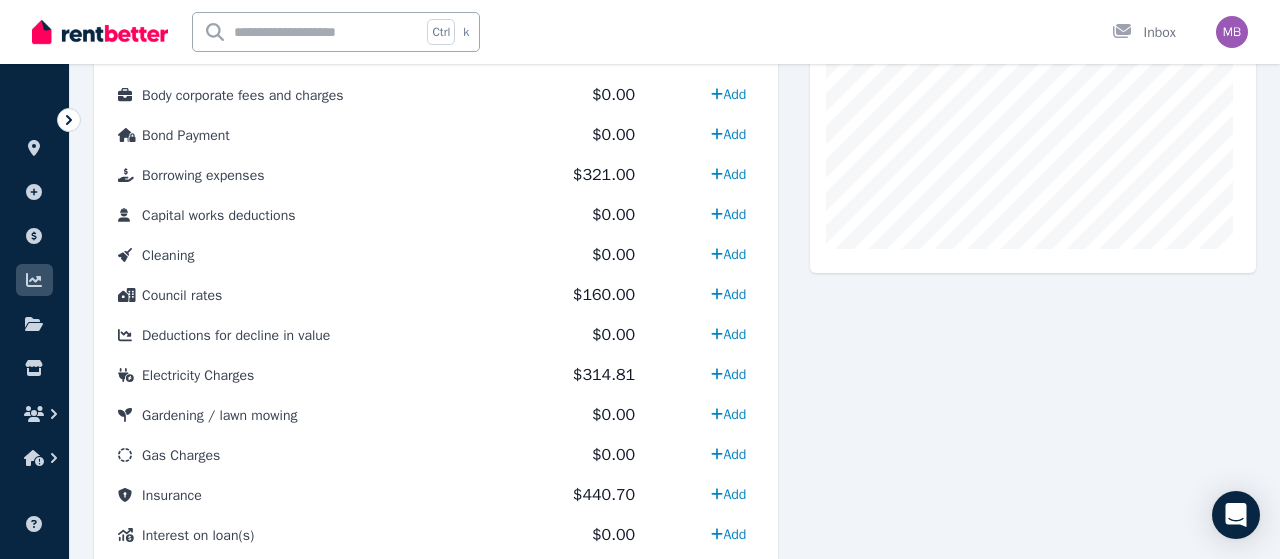 select on "**********" 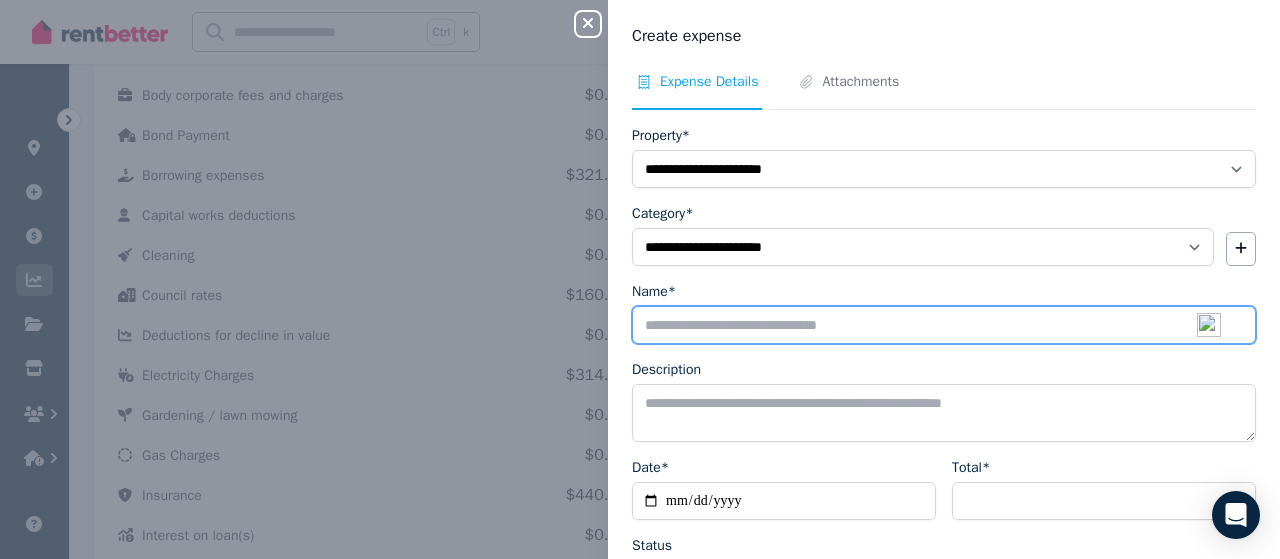 click on "Name*" at bounding box center [944, 325] 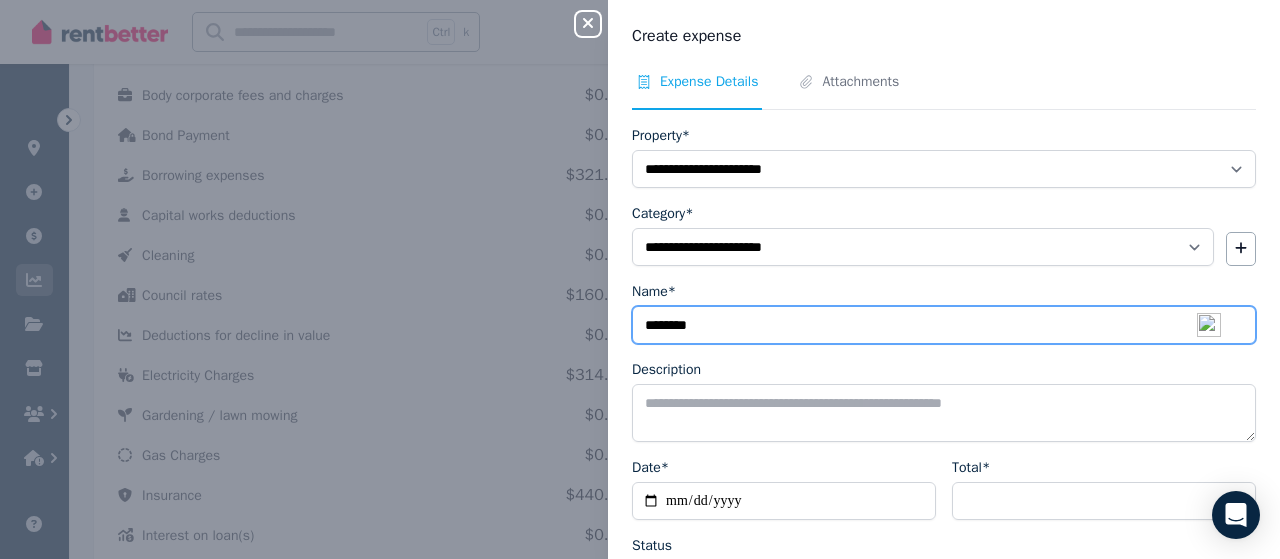 type on "********" 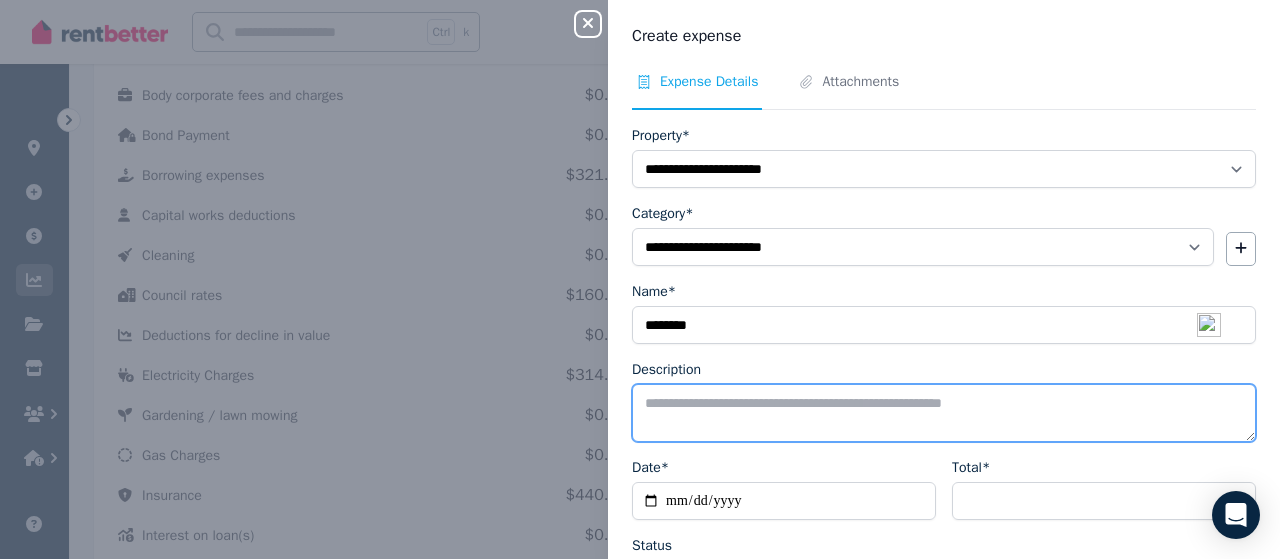 click on "Description" at bounding box center (944, 413) 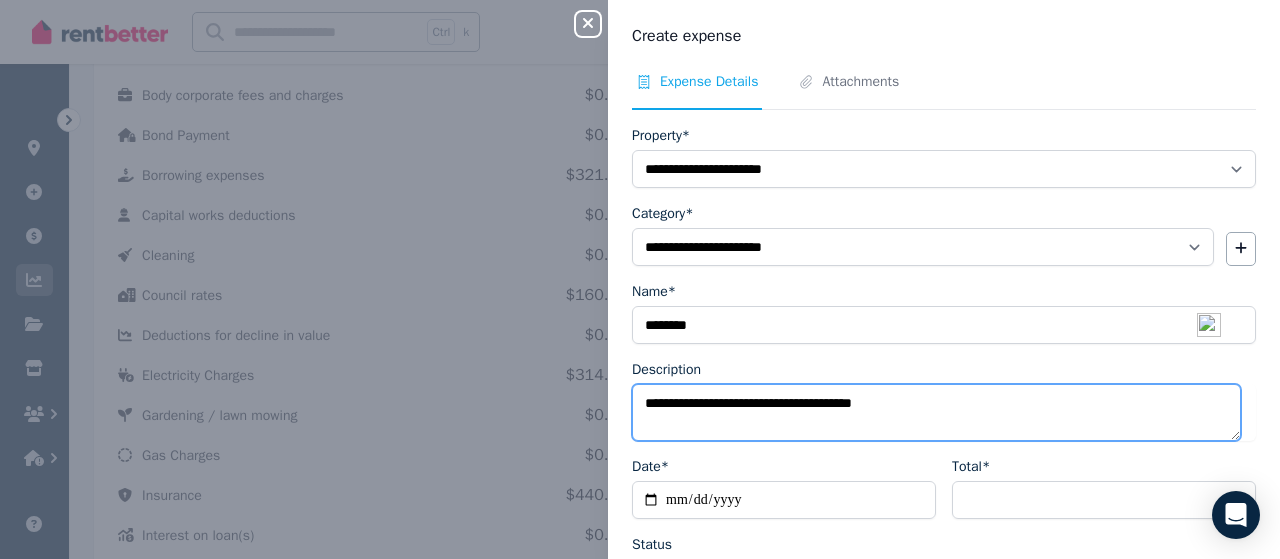 type on "**********" 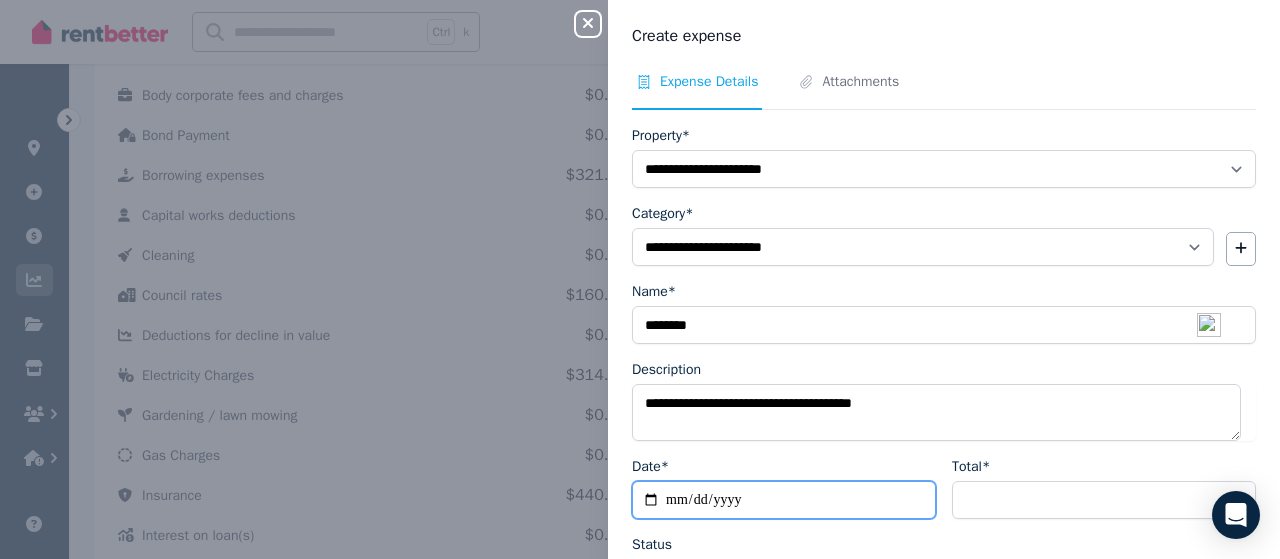 click on "Date*" at bounding box center (784, 500) 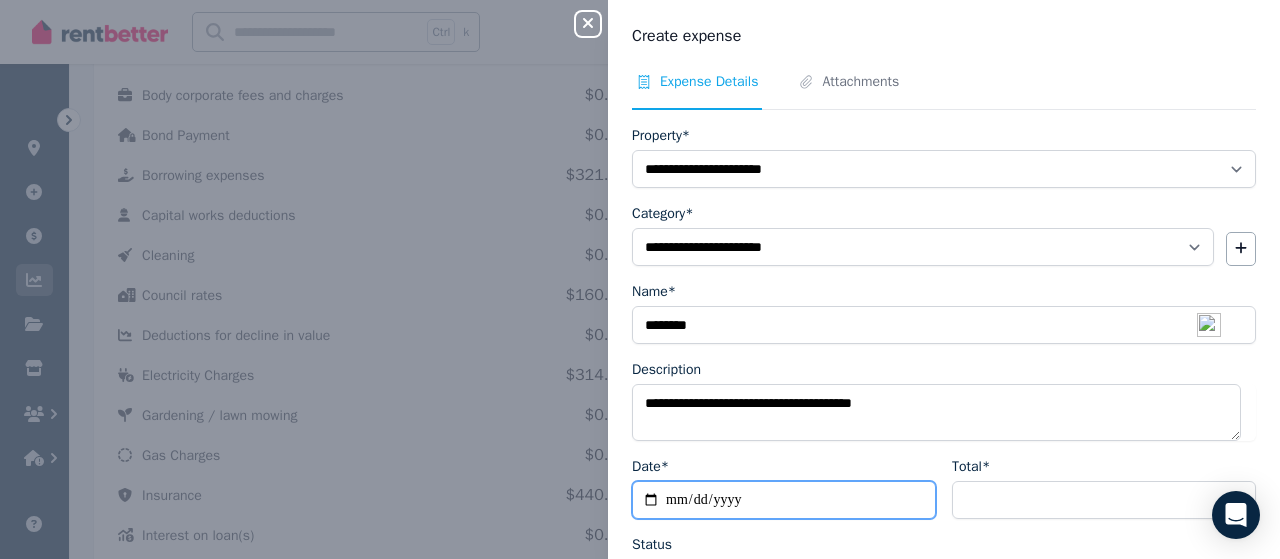 type on "**********" 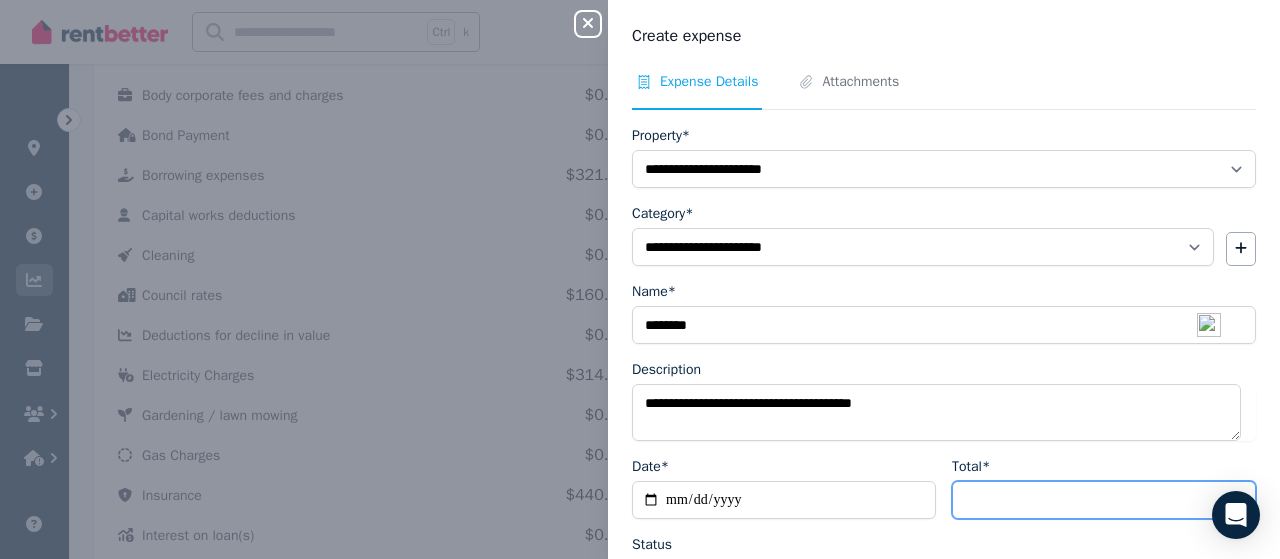 click on "Total*" at bounding box center [1104, 500] 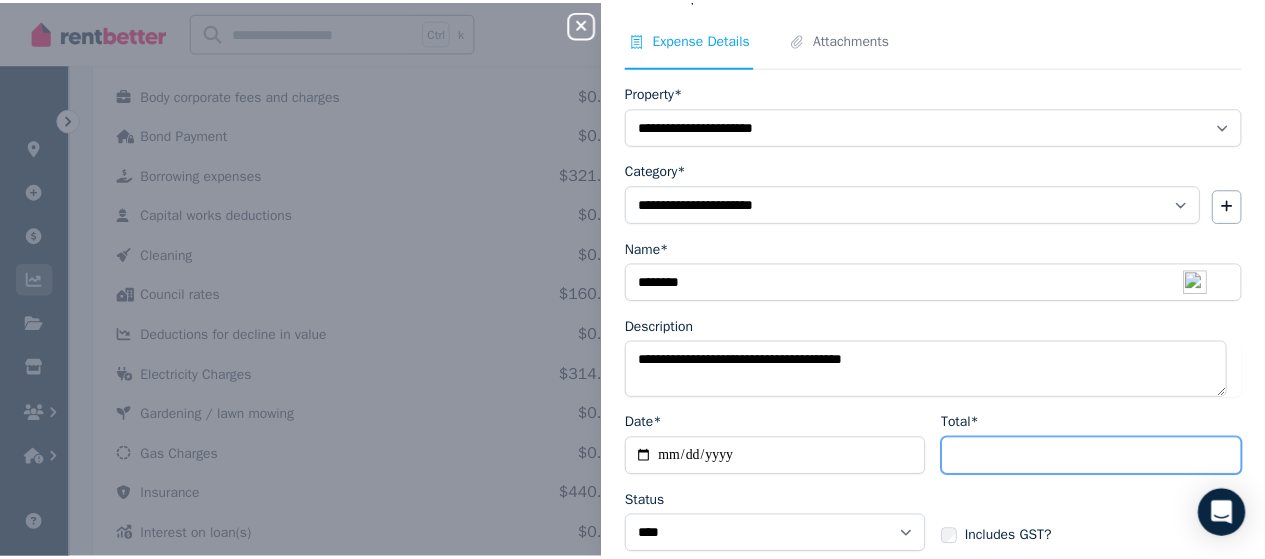 scroll, scrollTop: 152, scrollLeft: 0, axis: vertical 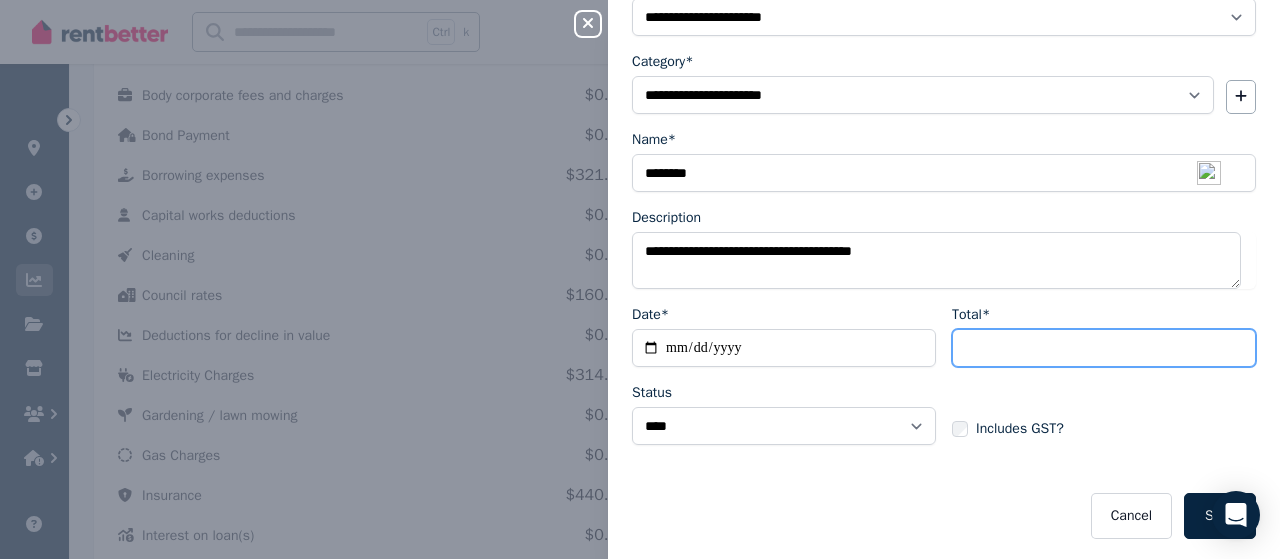 type on "****" 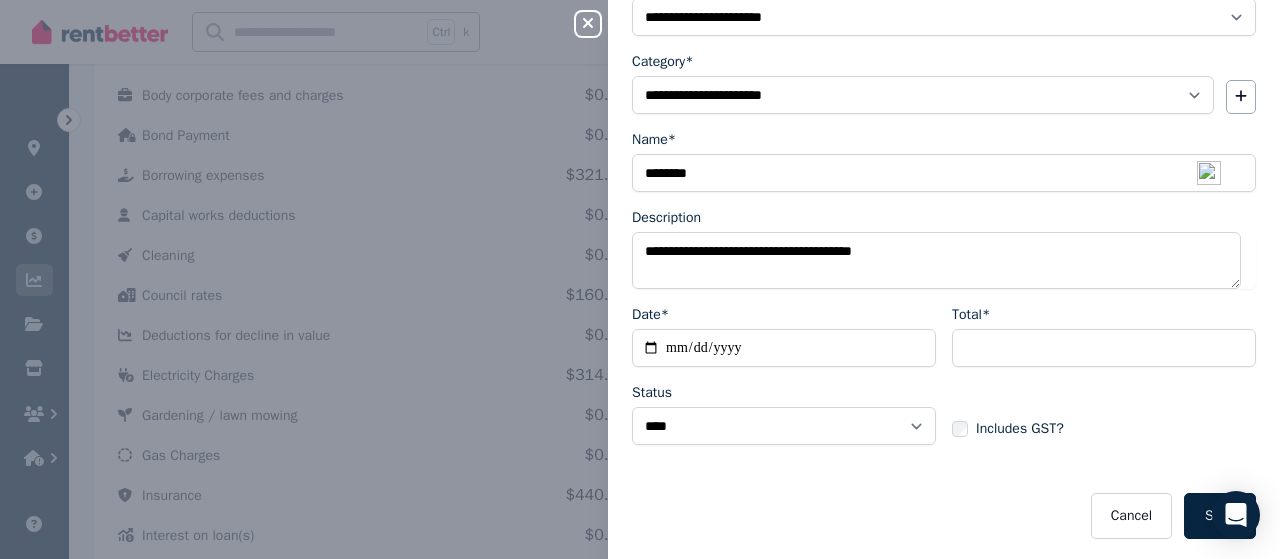 click on "Save" at bounding box center [1220, 516] 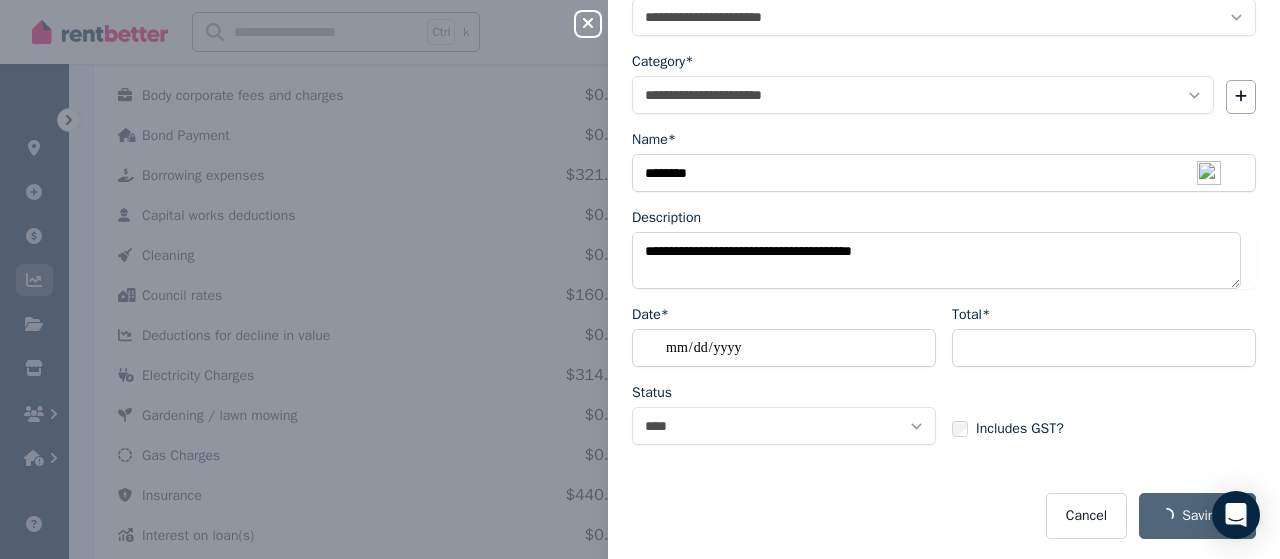 select 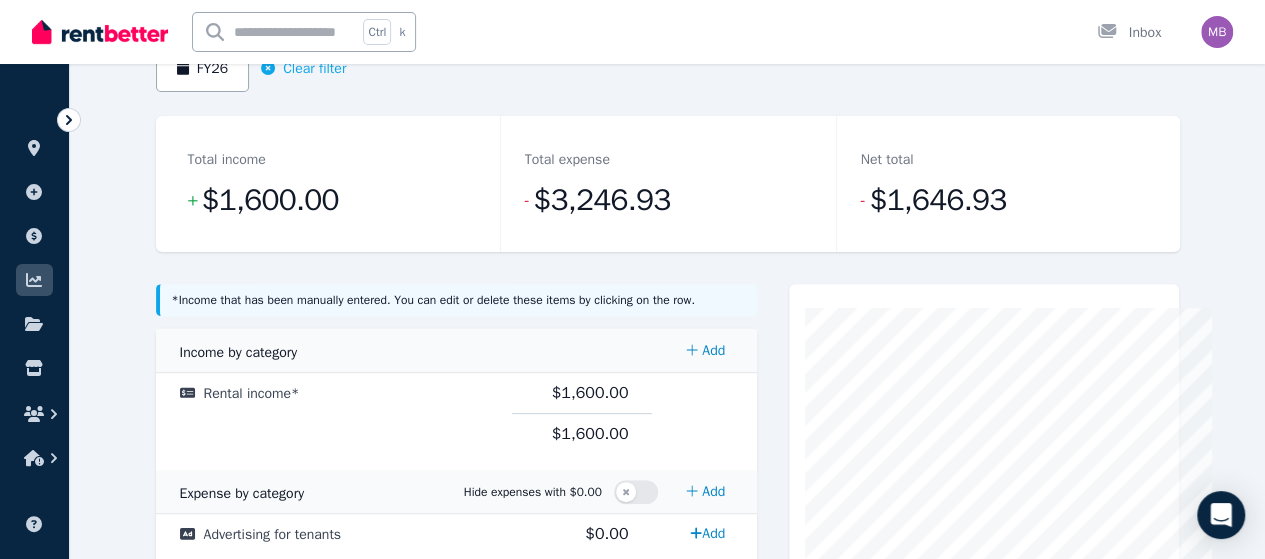 scroll, scrollTop: 118, scrollLeft: 0, axis: vertical 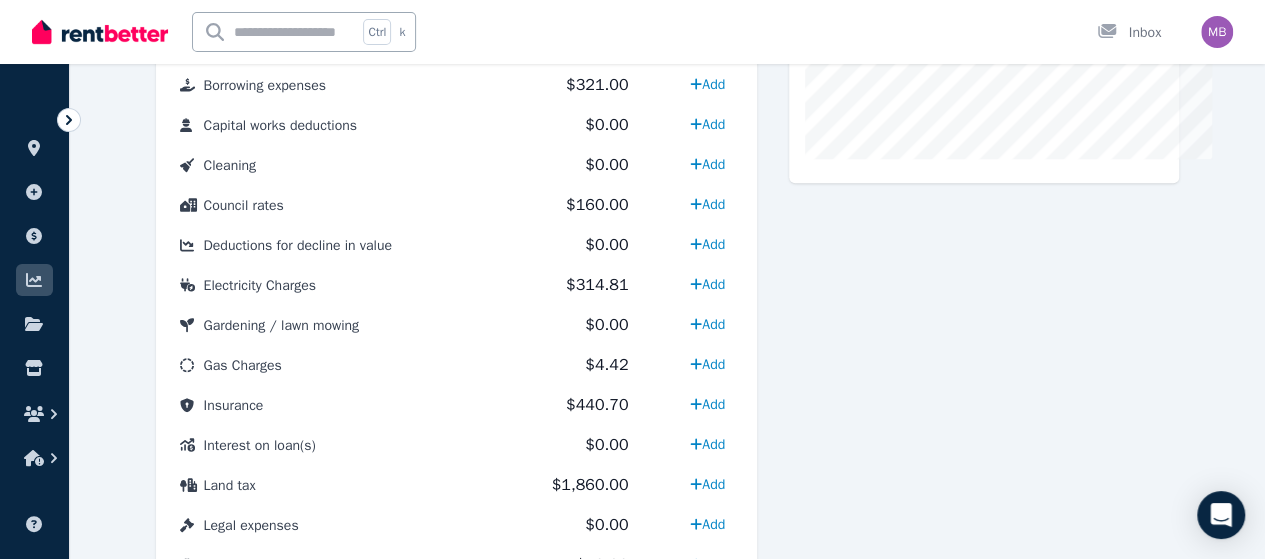 click on "Electricity Charges" at bounding box center [260, 285] 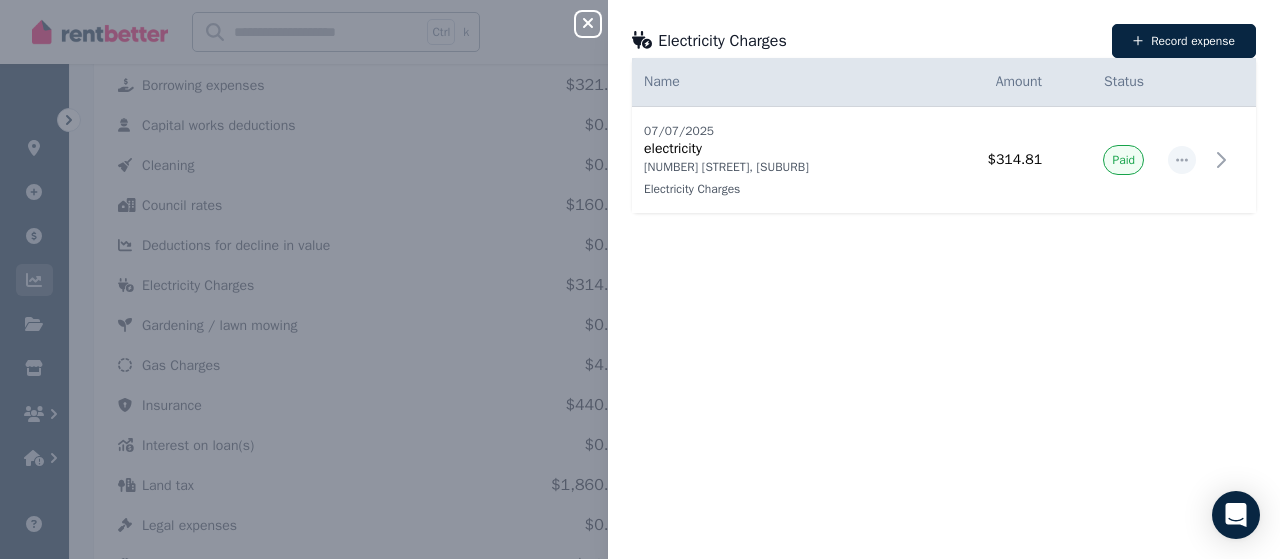 click 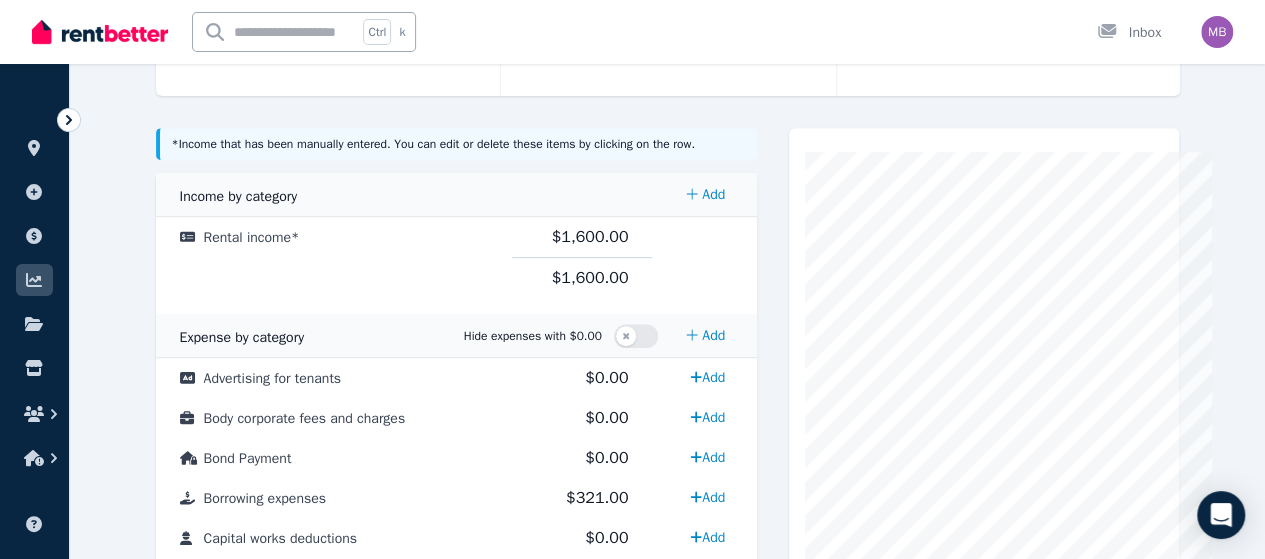 scroll, scrollTop: 222, scrollLeft: 0, axis: vertical 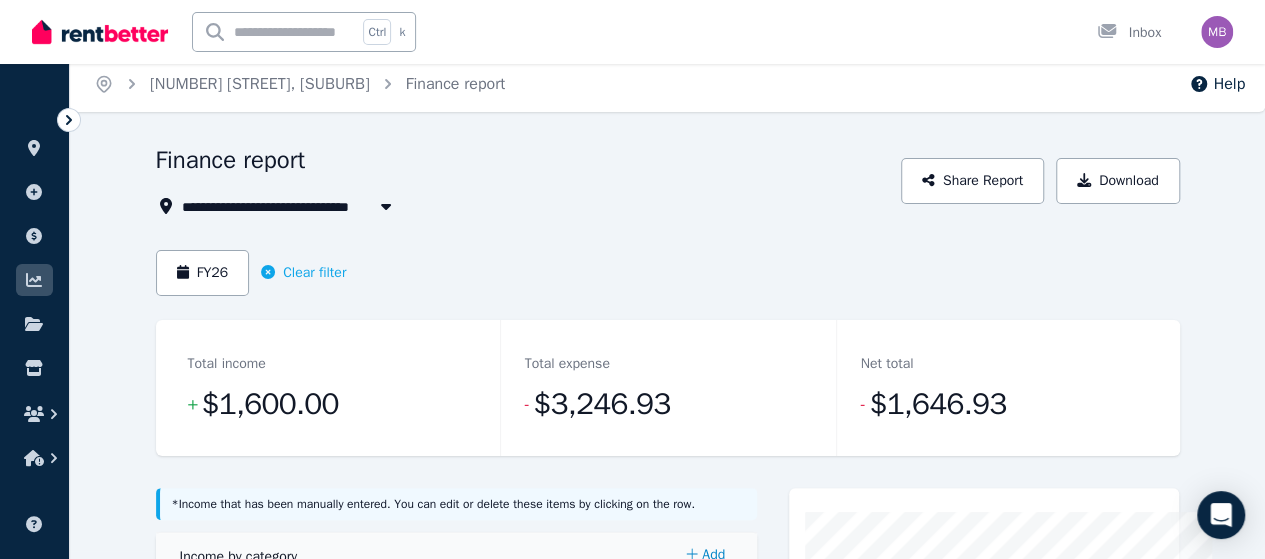 click on "FY26" at bounding box center [203, 273] 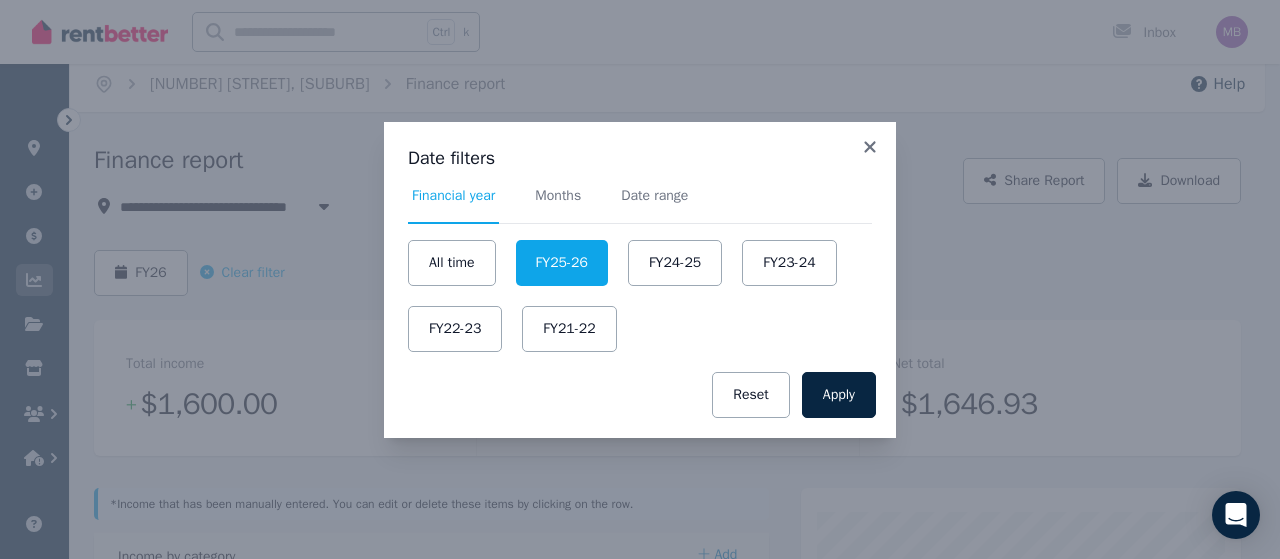click on "Months" at bounding box center [558, 196] 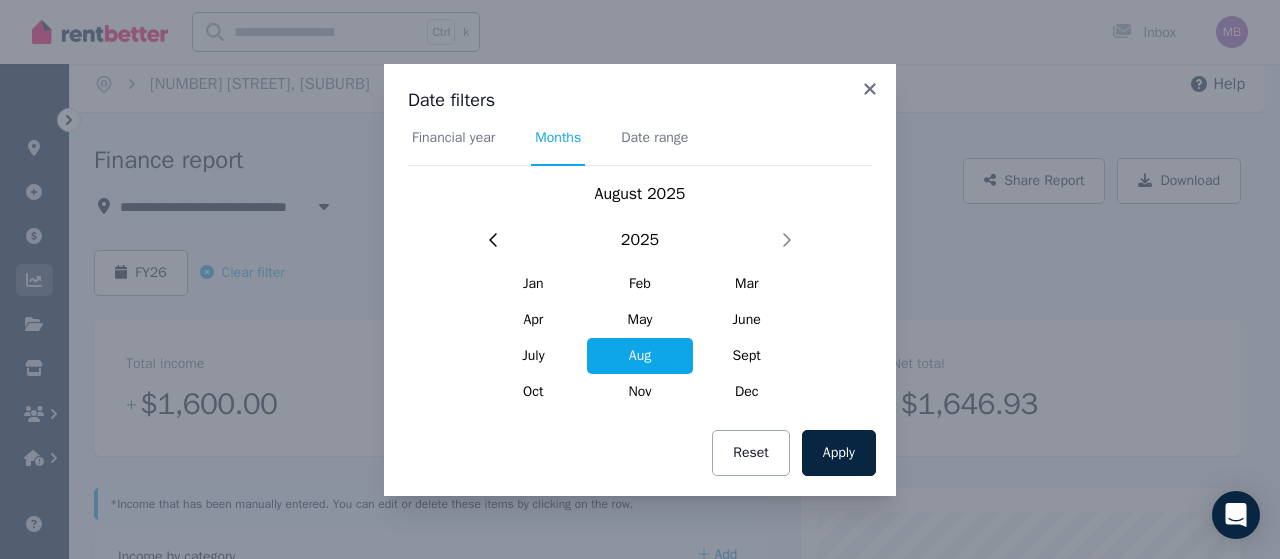 click on "July" at bounding box center (533, 356) 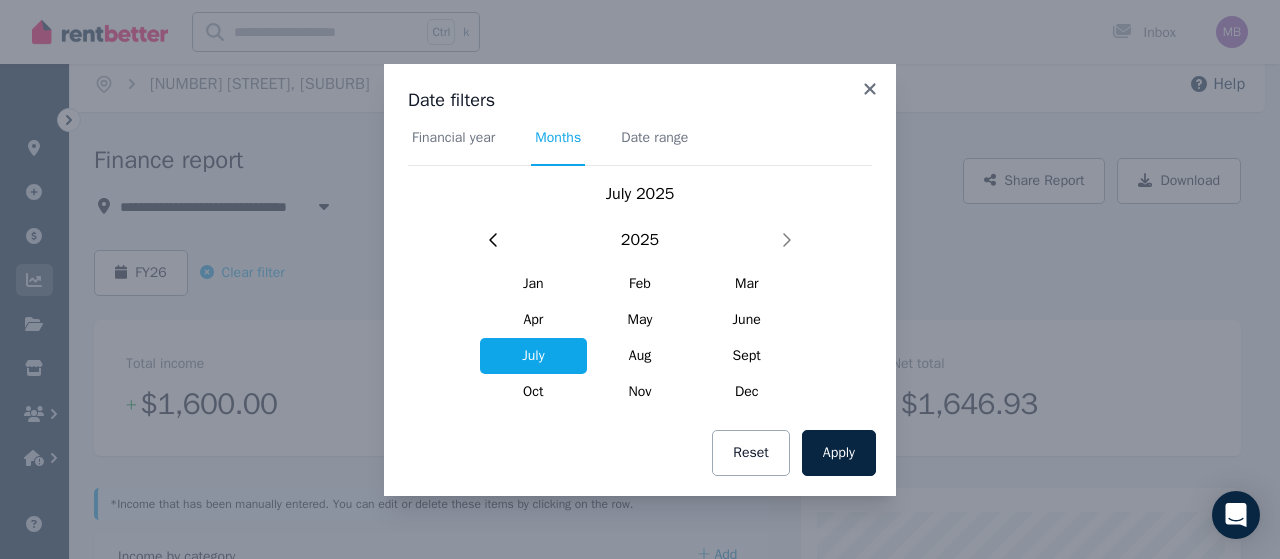 click on "Apply" at bounding box center (839, 453) 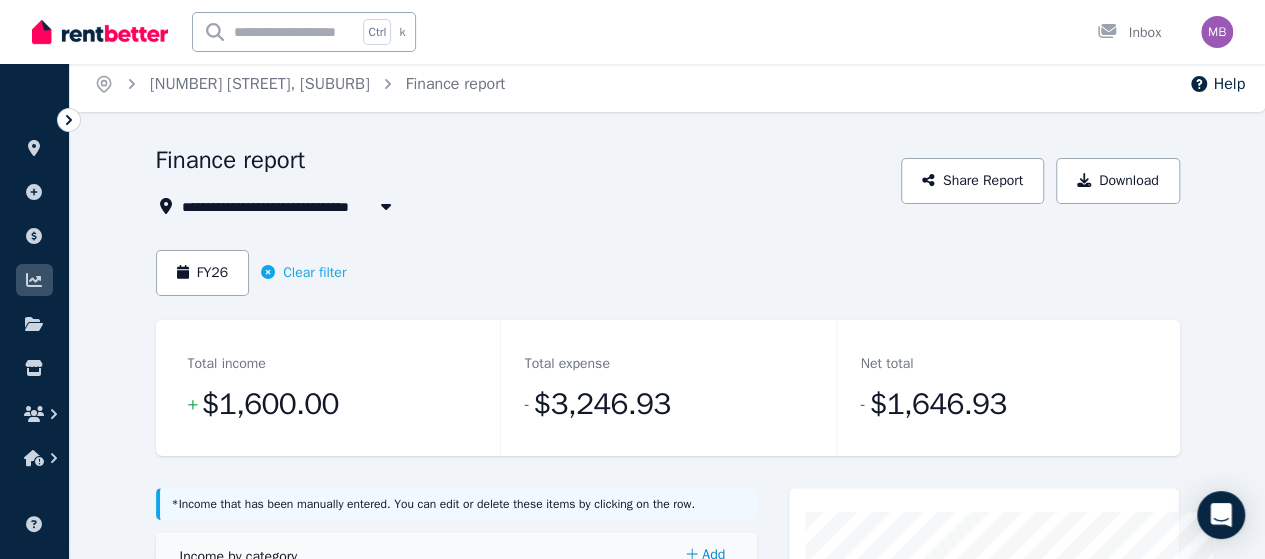 scroll, scrollTop: 0, scrollLeft: 0, axis: both 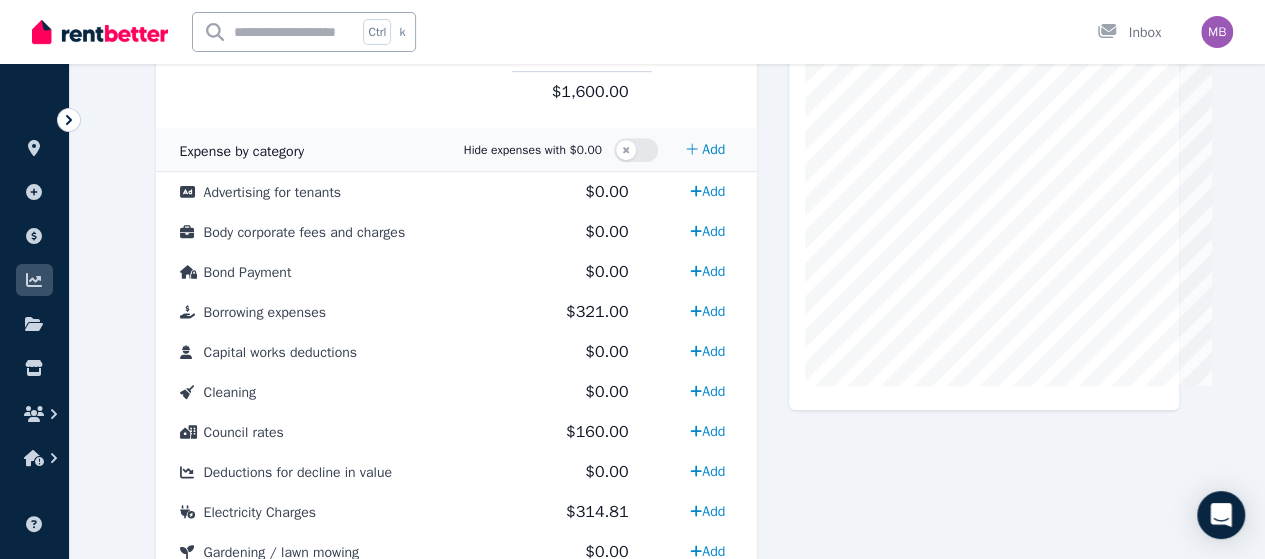 click on "Borrowing expenses" at bounding box center [265, 312] 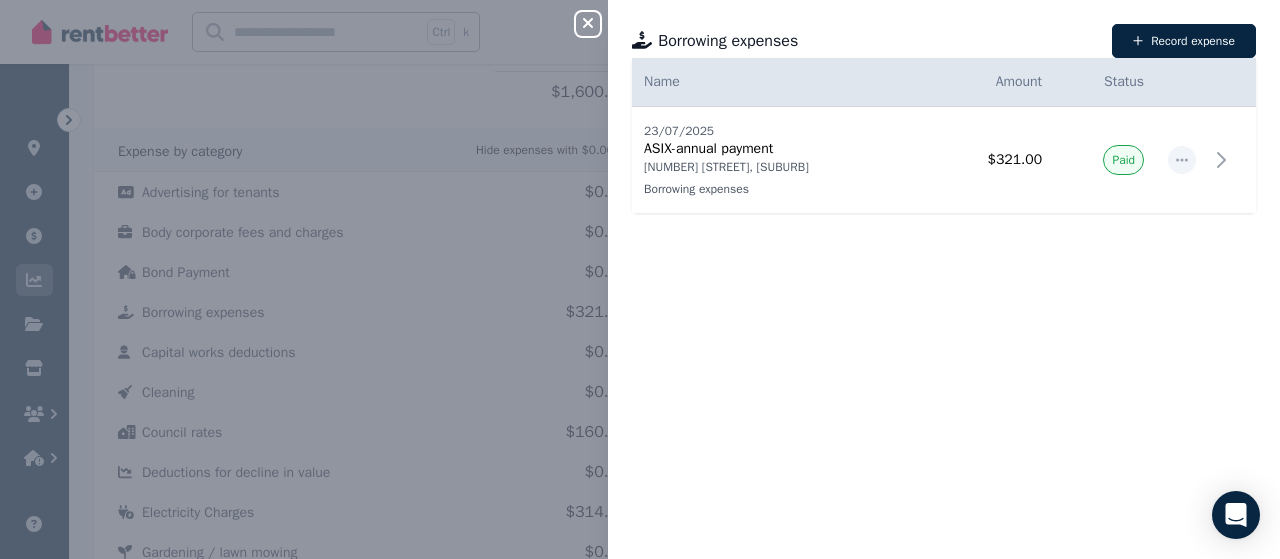 click on "Date Name Address Category Amount Status [DD]/[MM]/[YYYY] [DD]/[MM]/[YYYY] [COMPANY]-[TERM] [NUMBER] [STREET], [SUBURB] Borrowing expenses [NUMBER] [STREET], [SUBURB] Borrowing expenses $[AMOUNT] Paid" at bounding box center [944, 308] 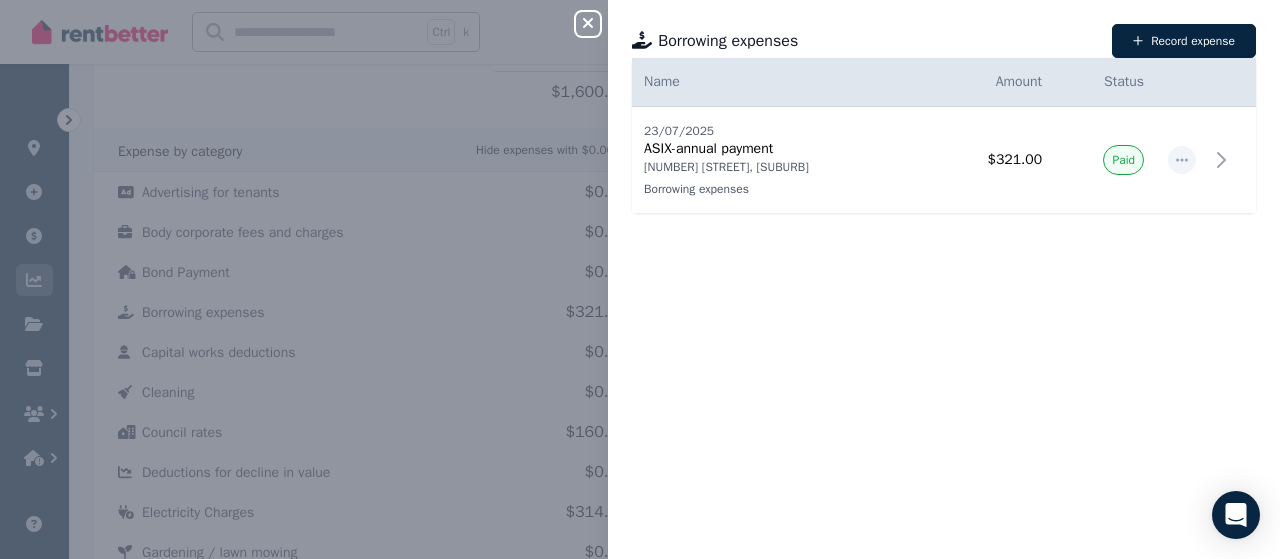 click 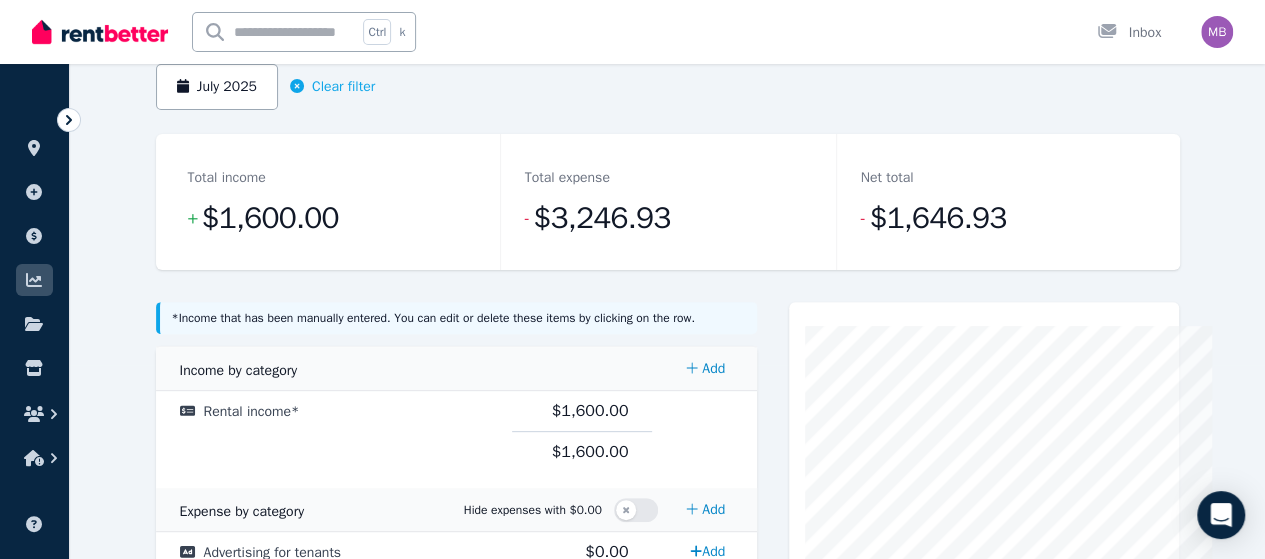 scroll, scrollTop: 101, scrollLeft: 0, axis: vertical 